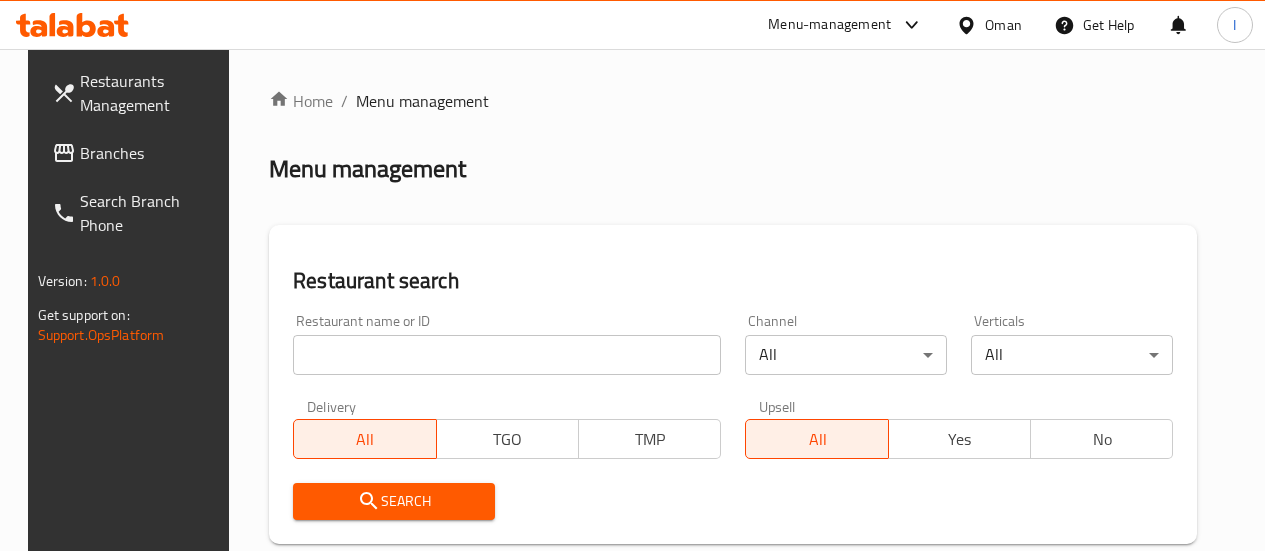scroll, scrollTop: 0, scrollLeft: 0, axis: both 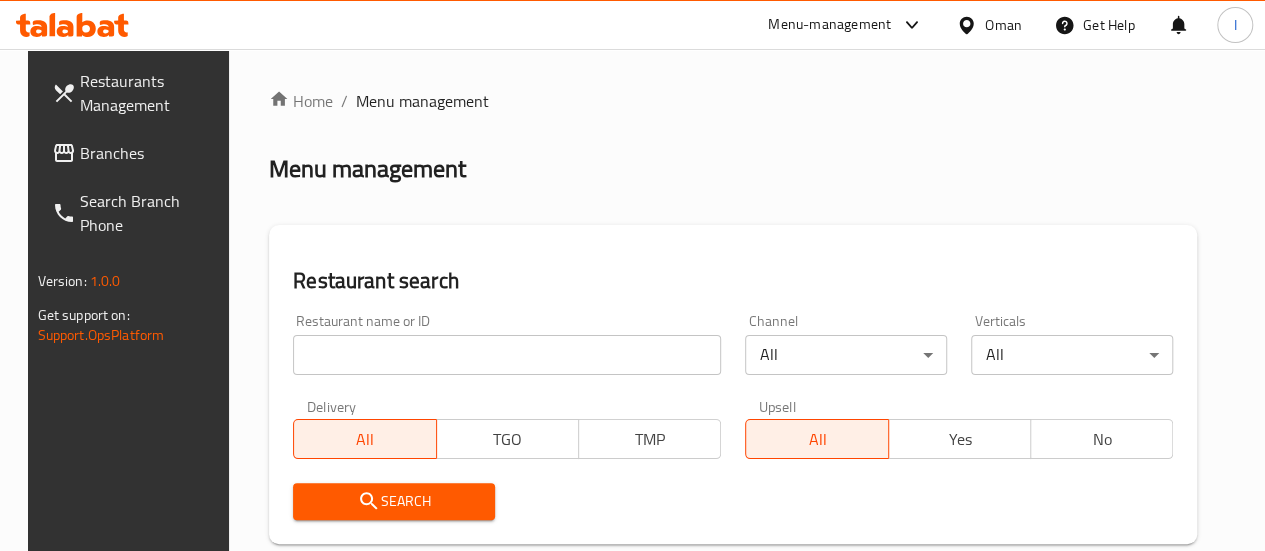click at bounding box center [507, 355] 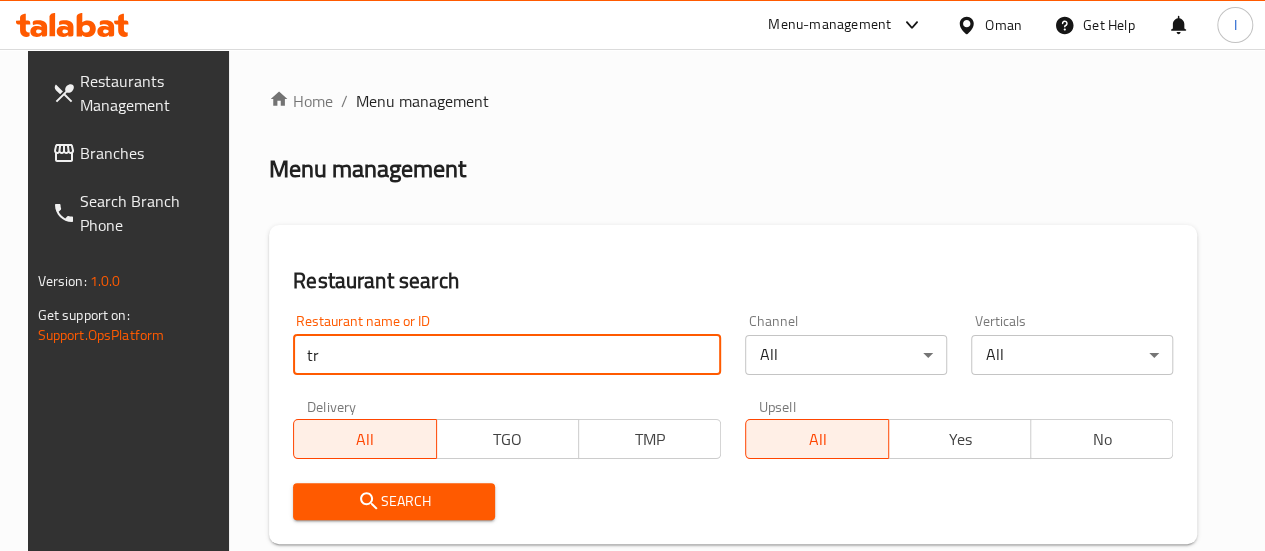 type on "t" 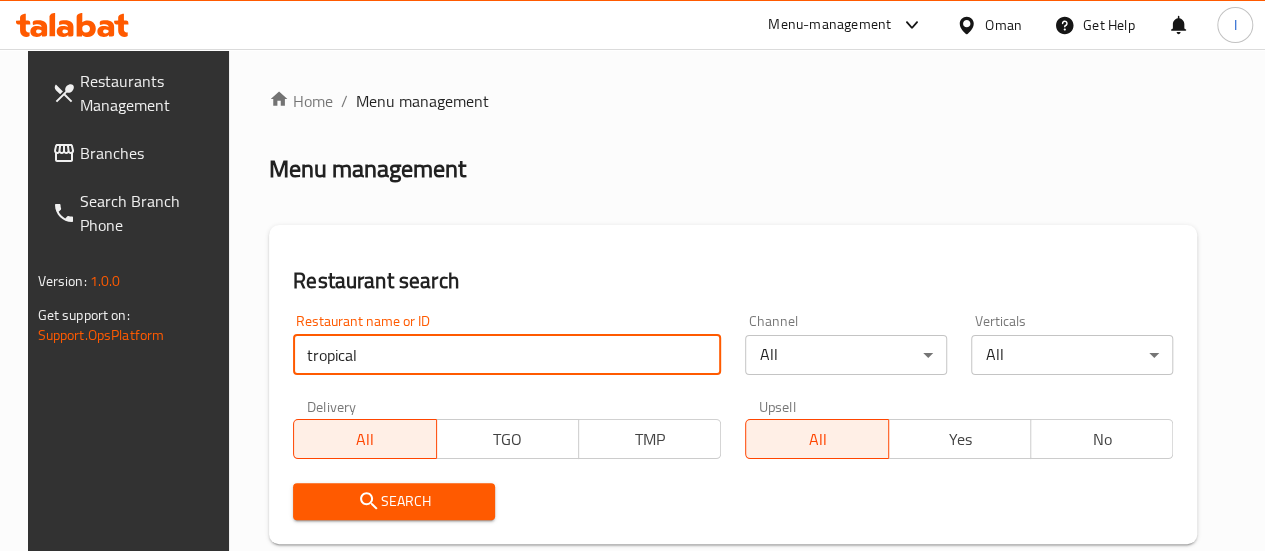 type on "tropical" 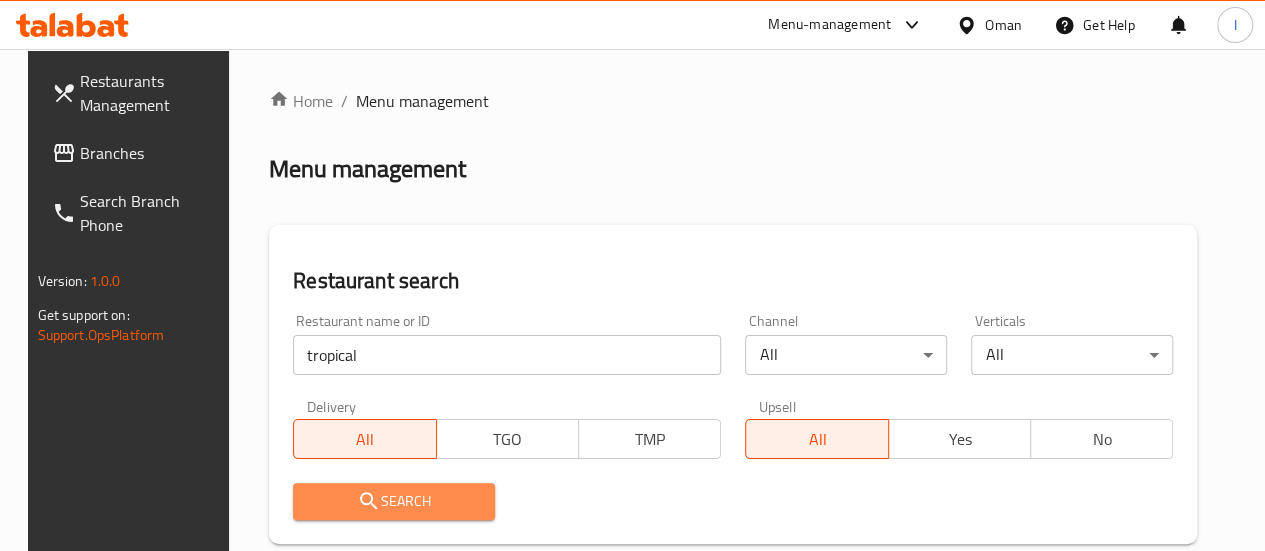 click on "Search" at bounding box center (394, 501) 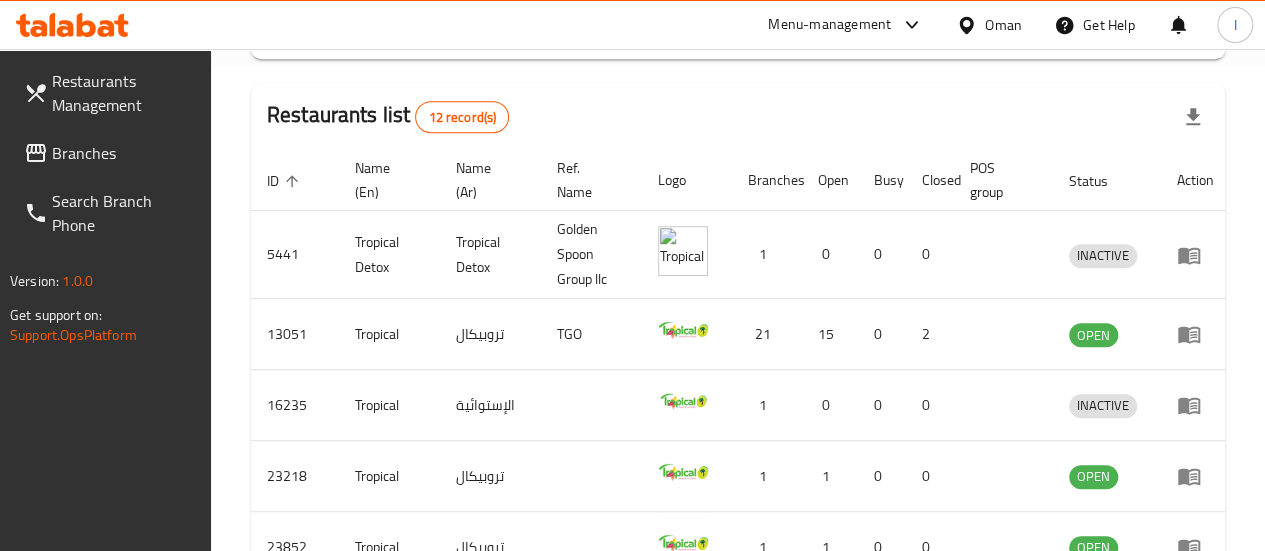 scroll, scrollTop: 486, scrollLeft: 0, axis: vertical 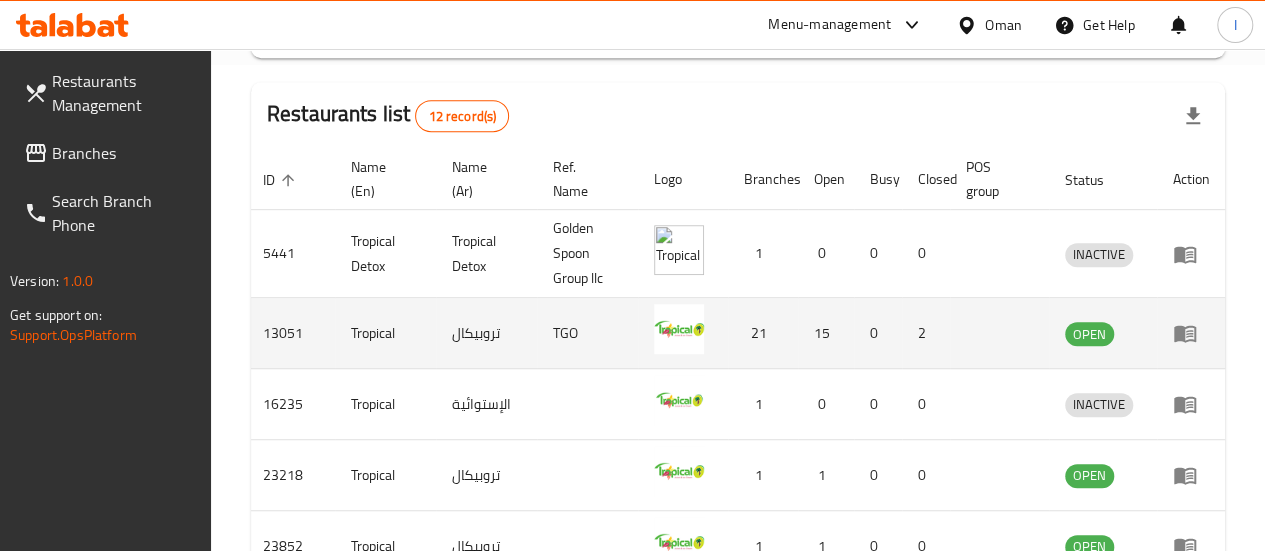 click at bounding box center [1191, 333] 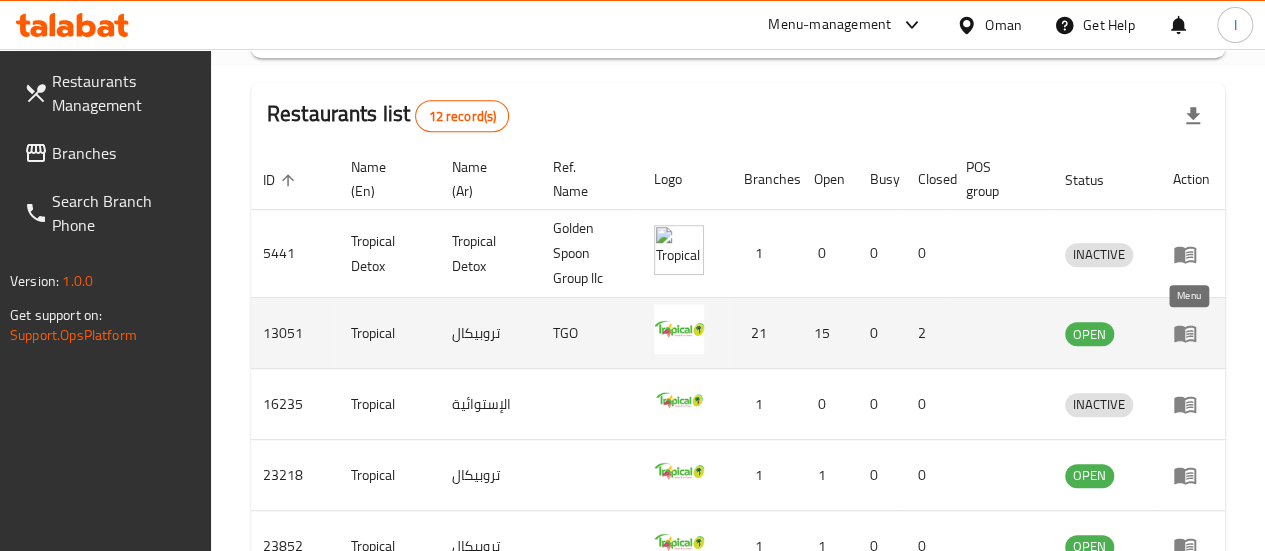 click 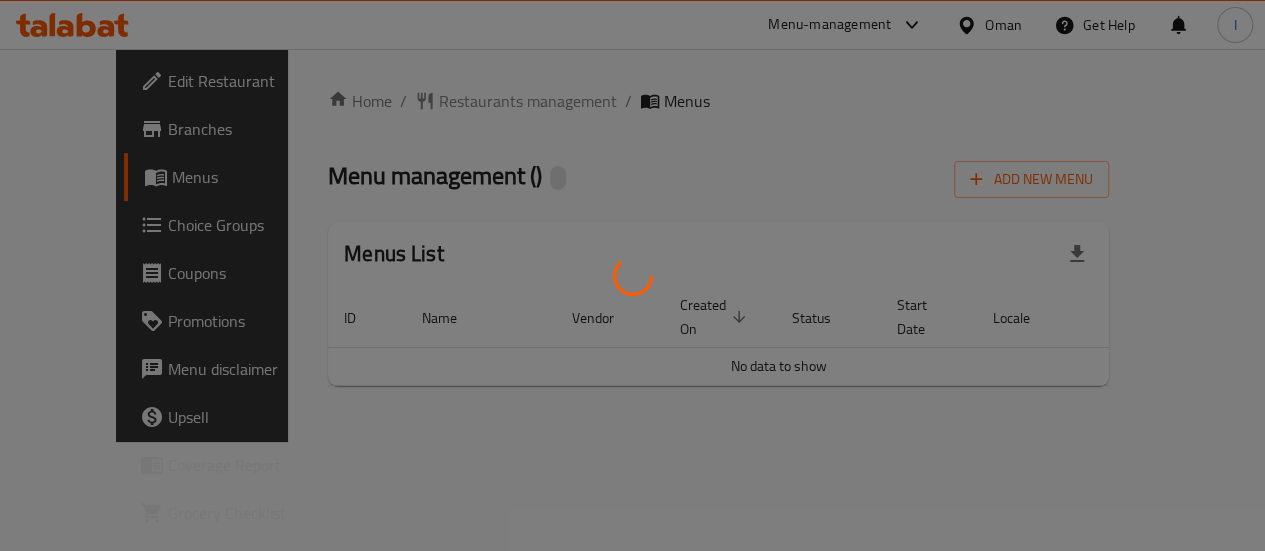 scroll, scrollTop: 0, scrollLeft: 0, axis: both 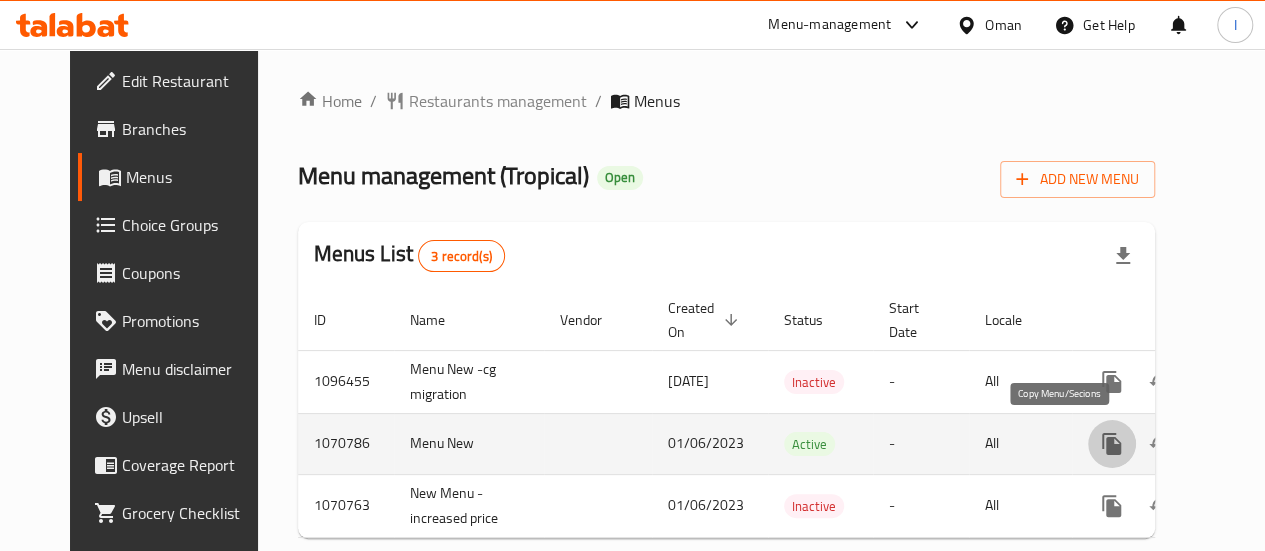 click 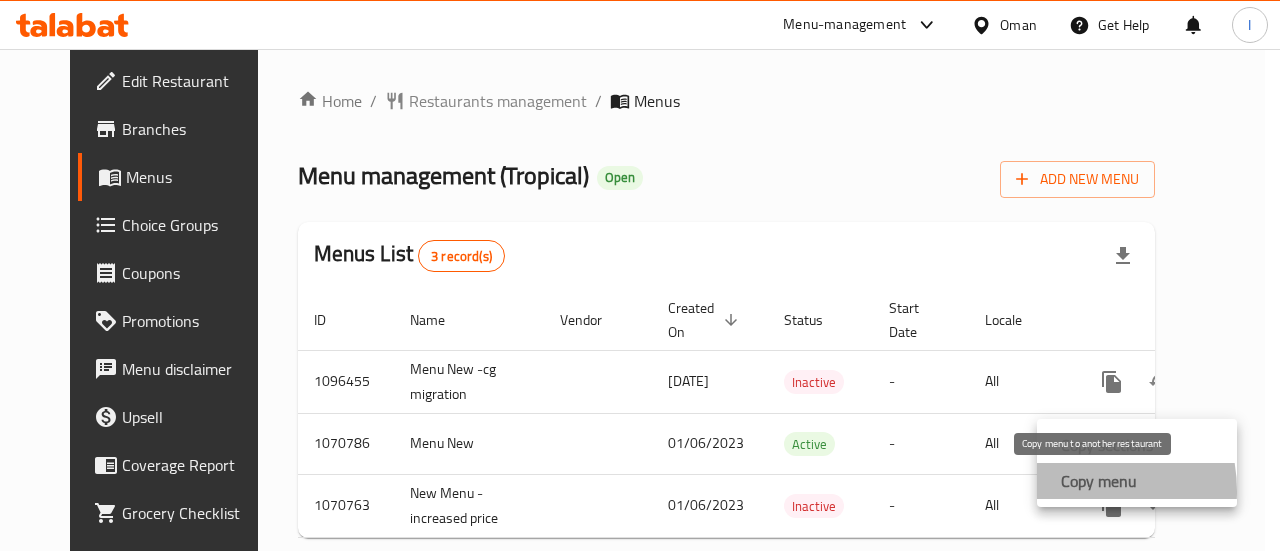 click on "Copy menu" at bounding box center (1099, 481) 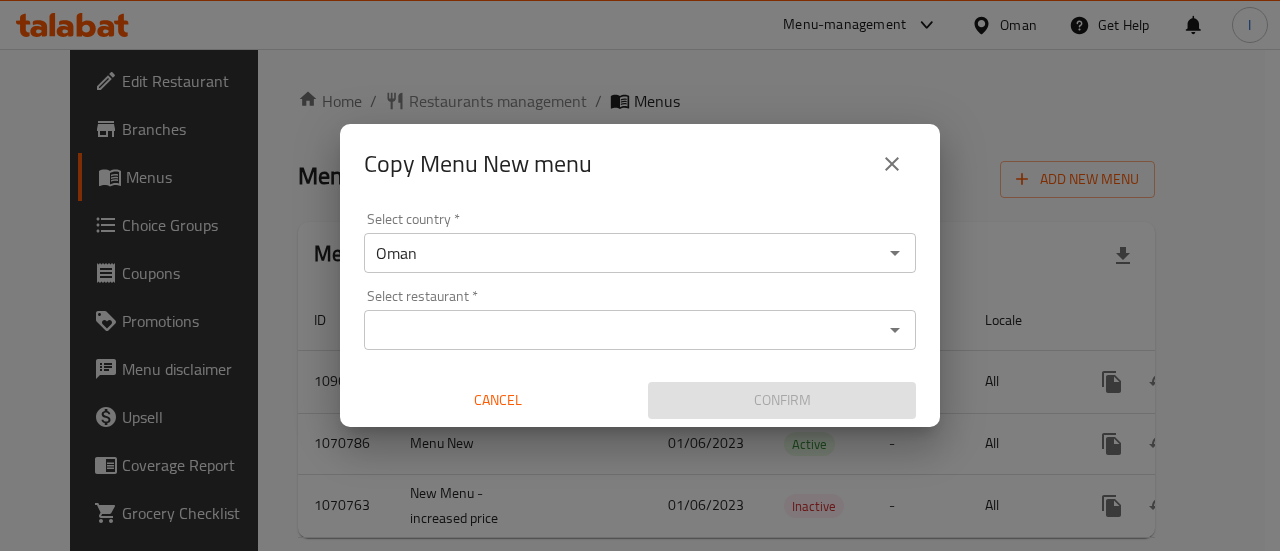 click on "Select restaurant  *" at bounding box center [640, 330] 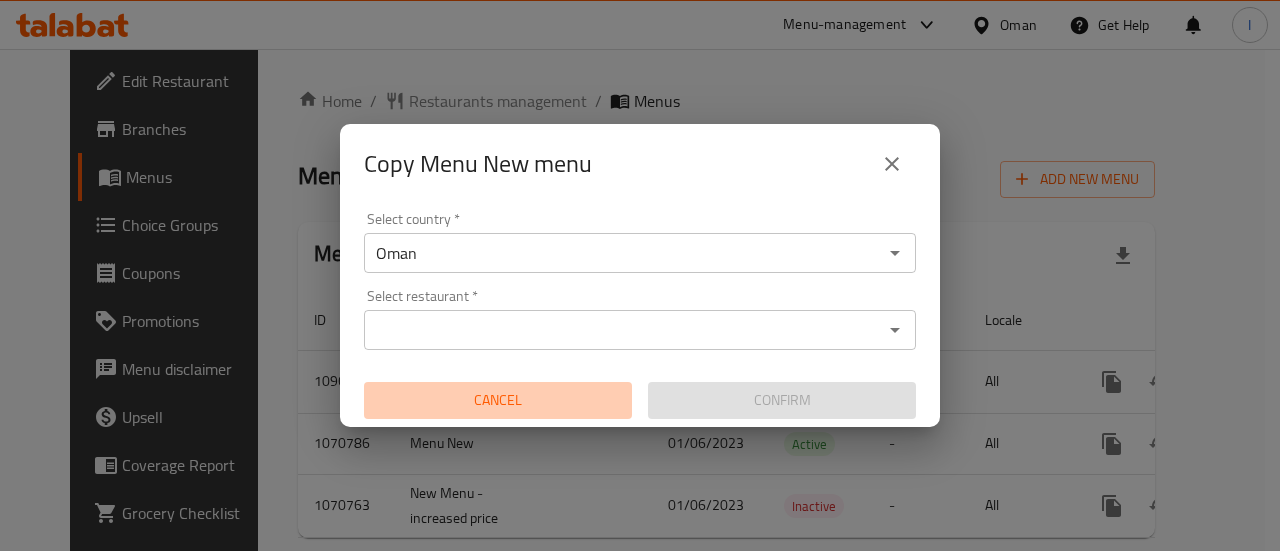 click on "Cancel" at bounding box center [498, 400] 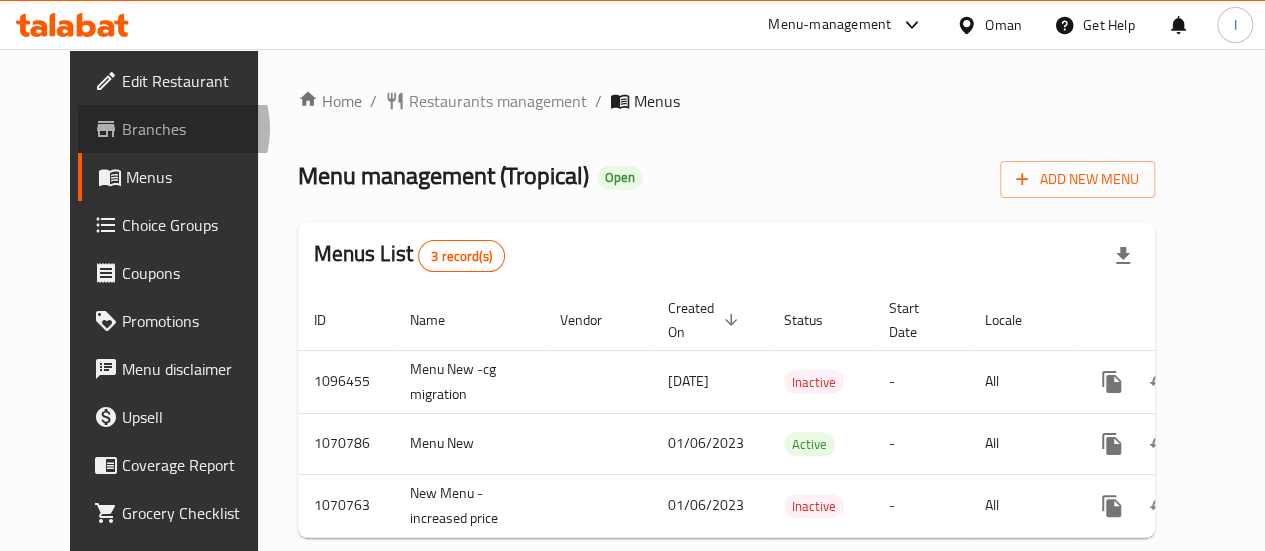 click on "Branches" at bounding box center [193, 129] 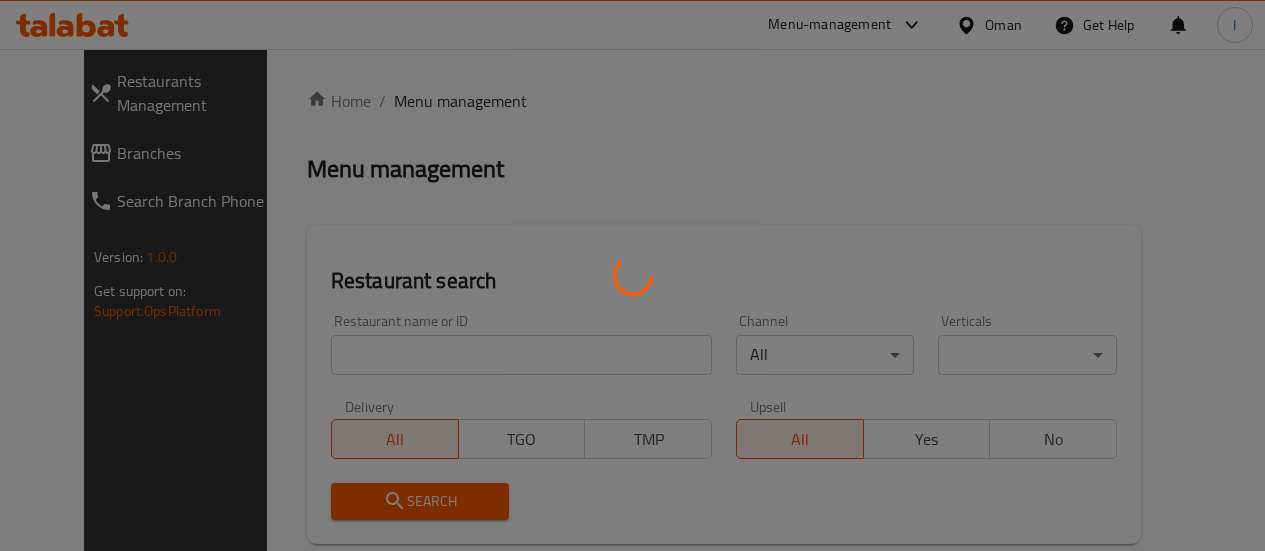 scroll, scrollTop: 0, scrollLeft: 0, axis: both 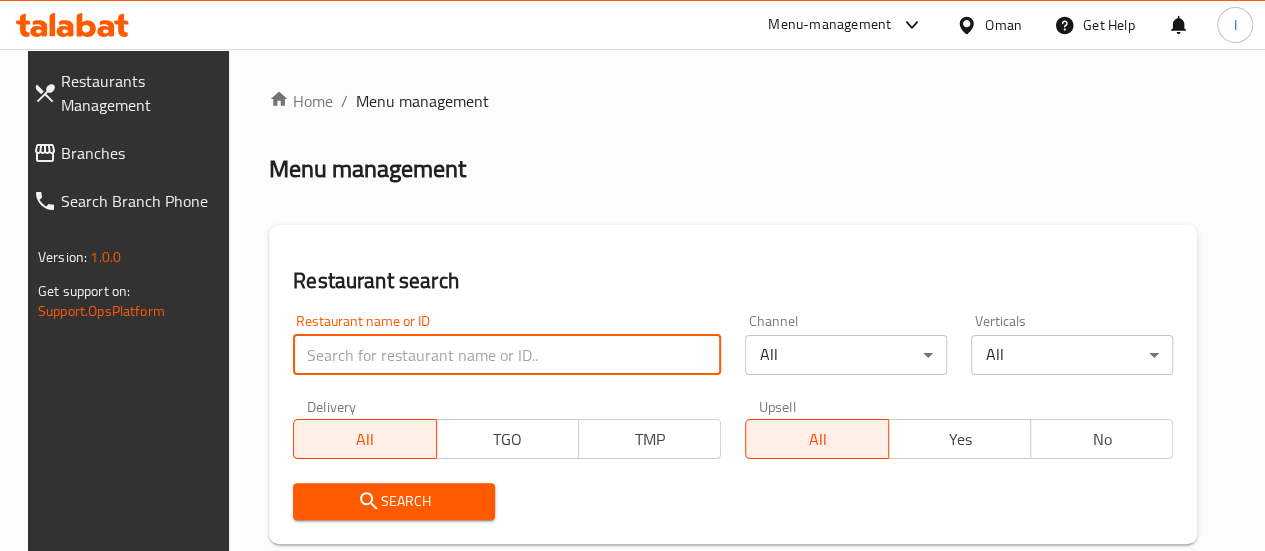 click at bounding box center [507, 355] 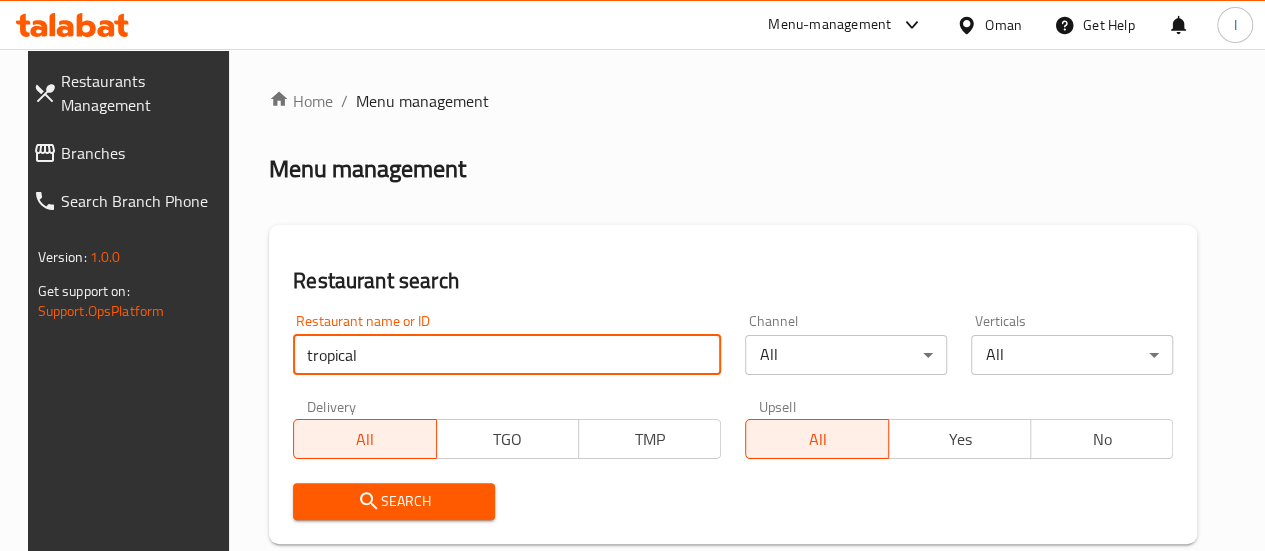 type on "tropical" 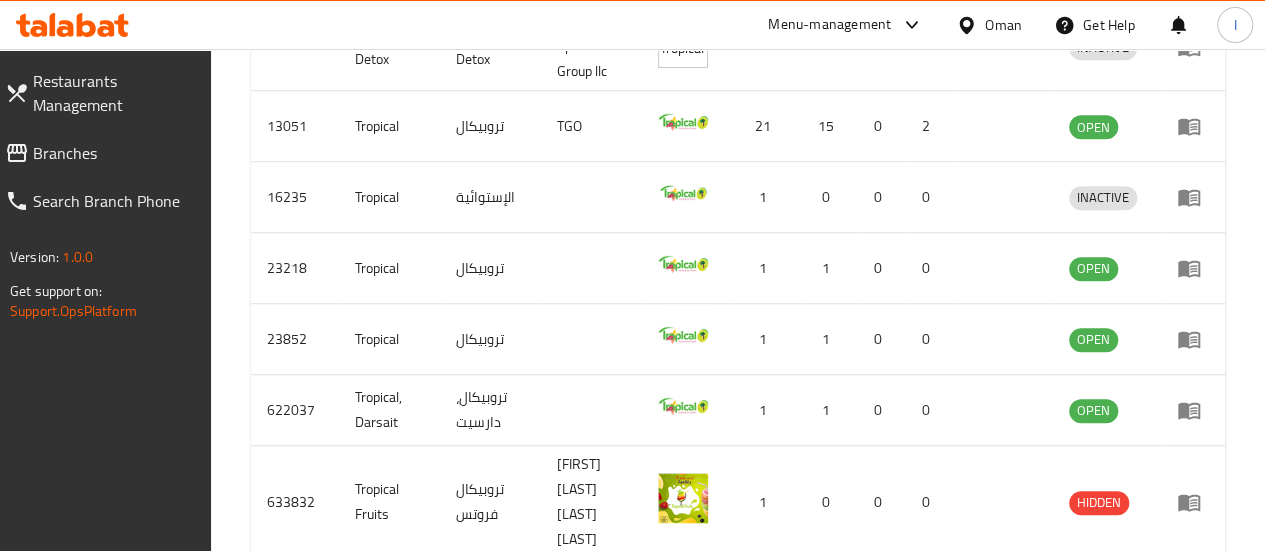 scroll, scrollTop: 738, scrollLeft: 0, axis: vertical 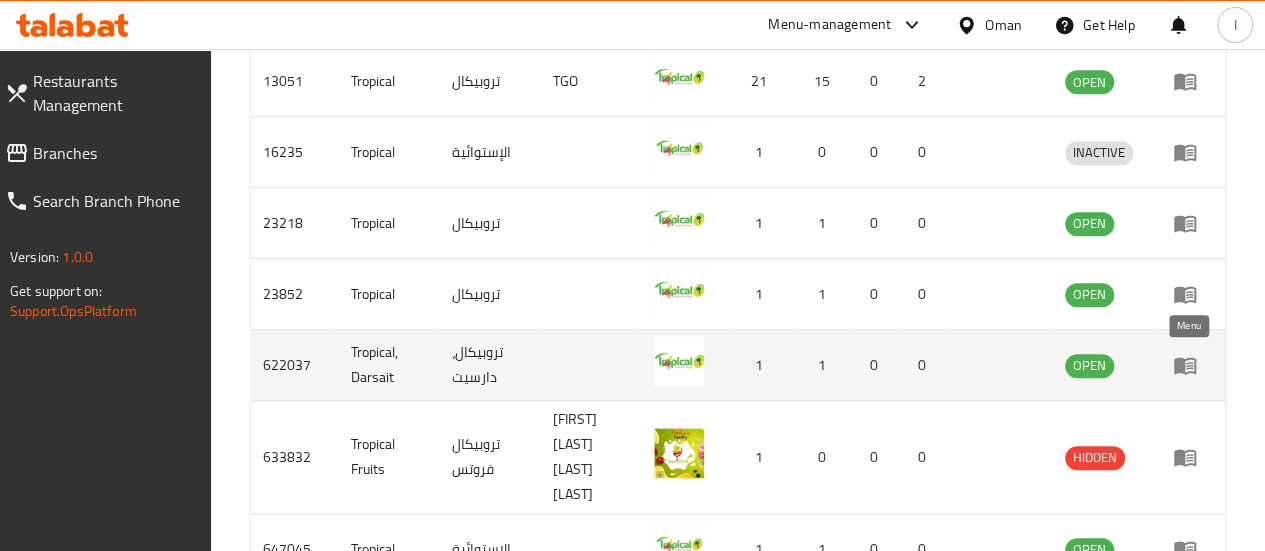 click 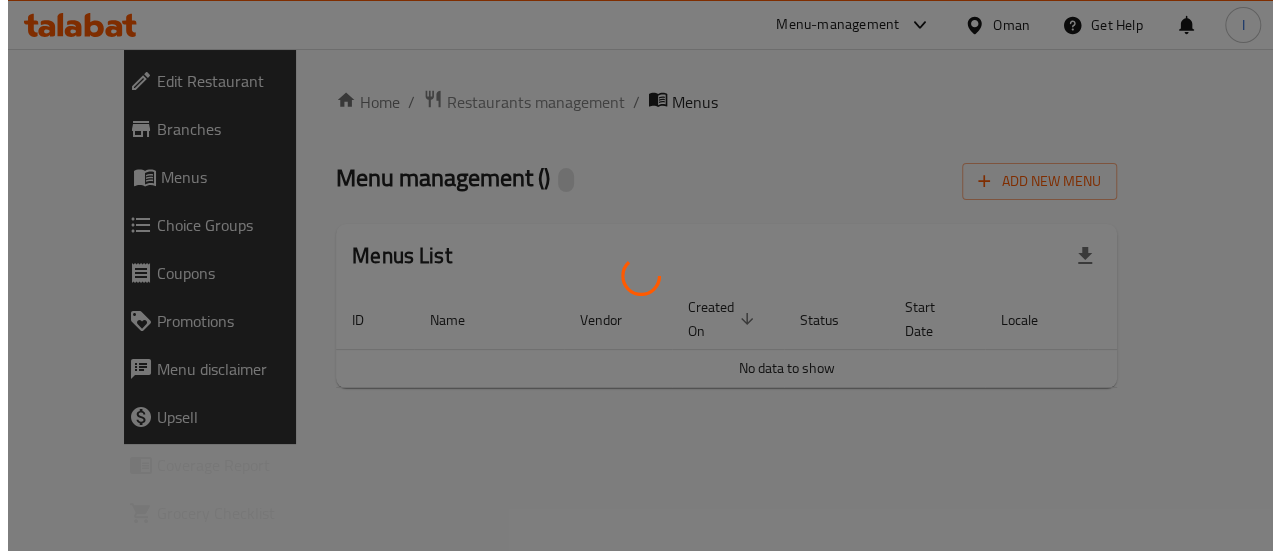 scroll, scrollTop: 0, scrollLeft: 0, axis: both 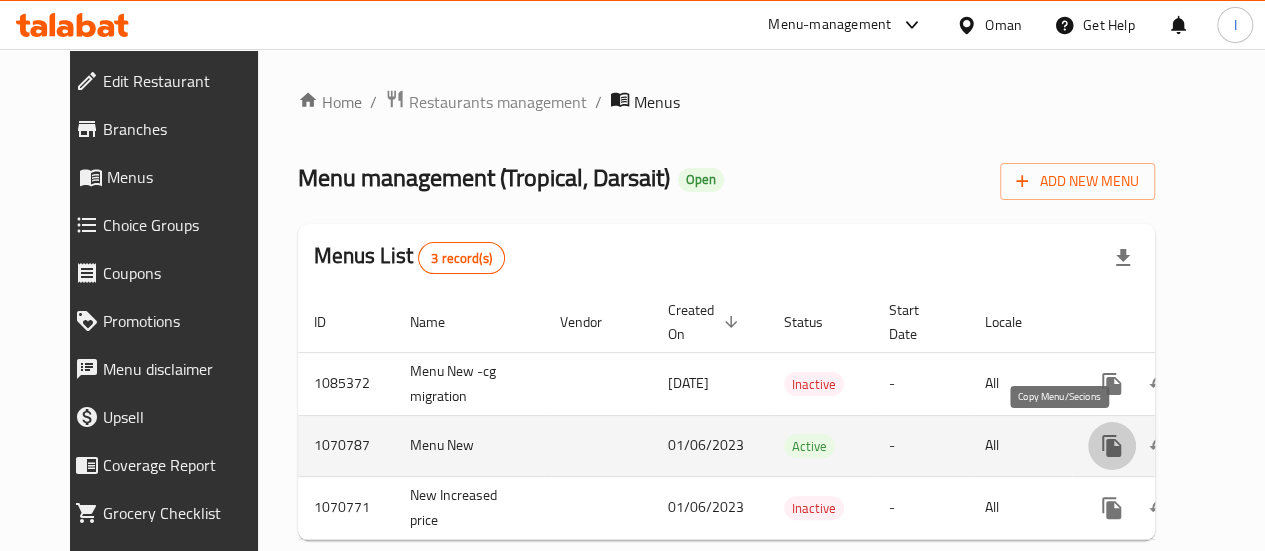 click 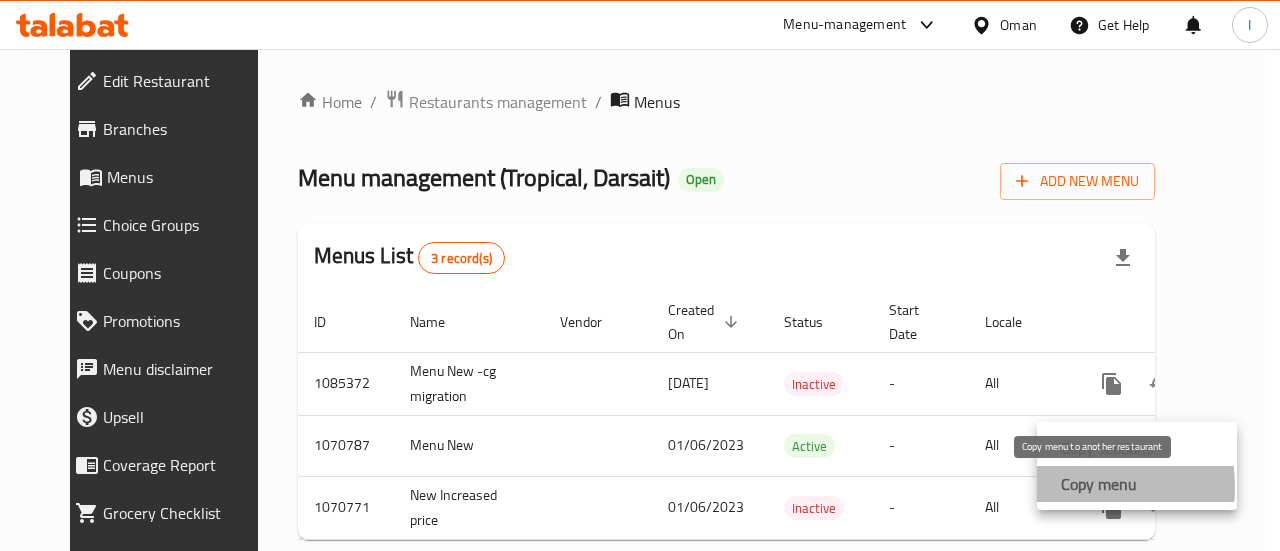 click on "Copy menu" at bounding box center [1099, 484] 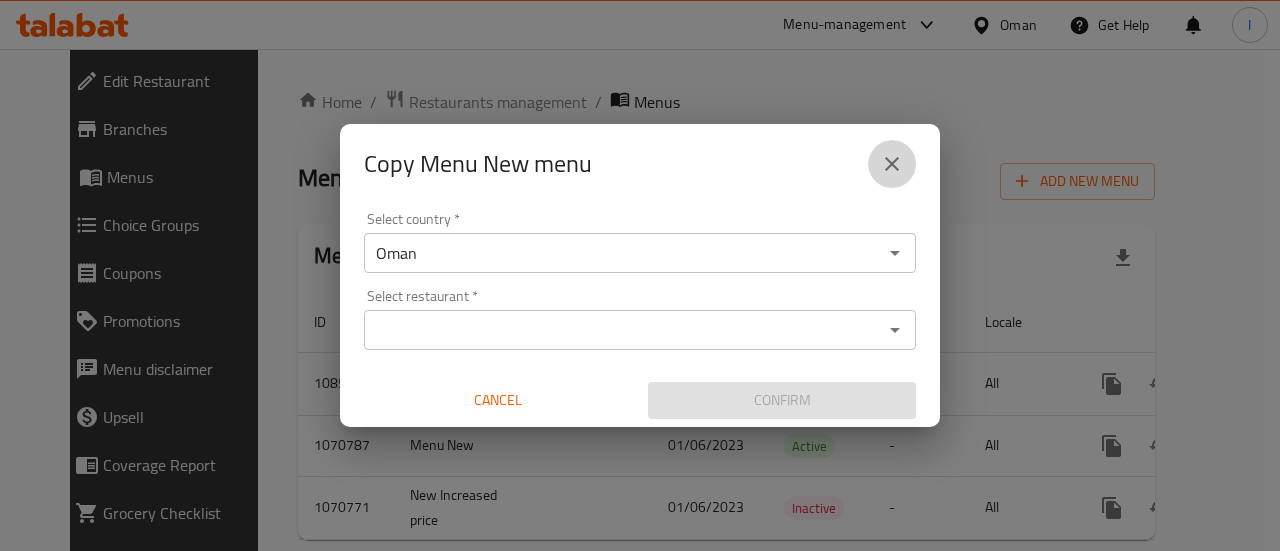 click 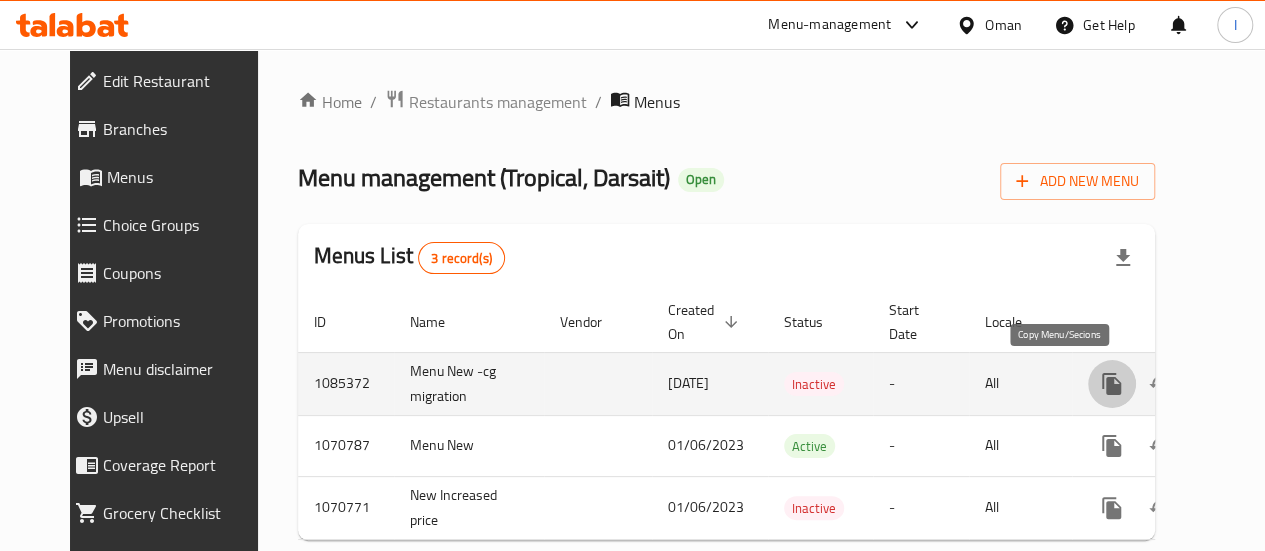 click 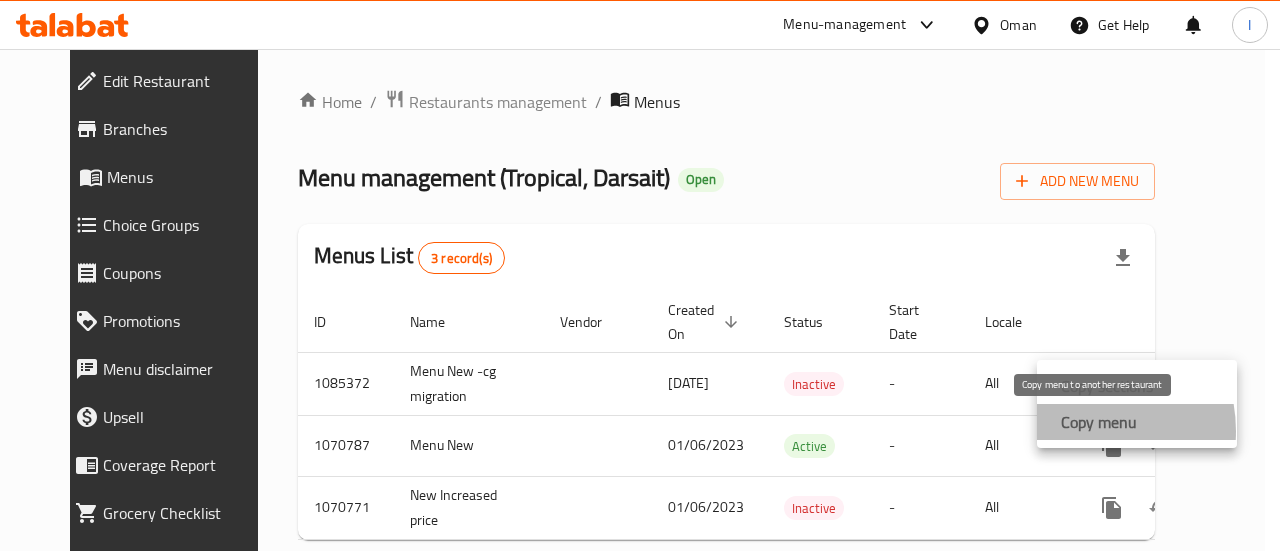 click on "Copy menu" at bounding box center (1099, 422) 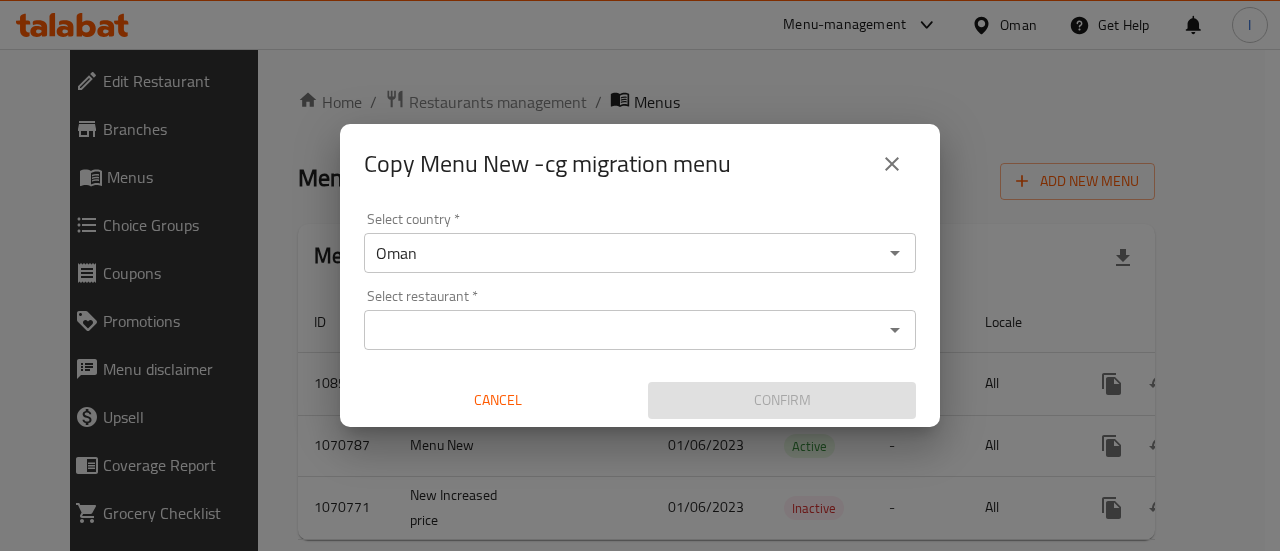 click on "Select restaurant   *" at bounding box center [623, 330] 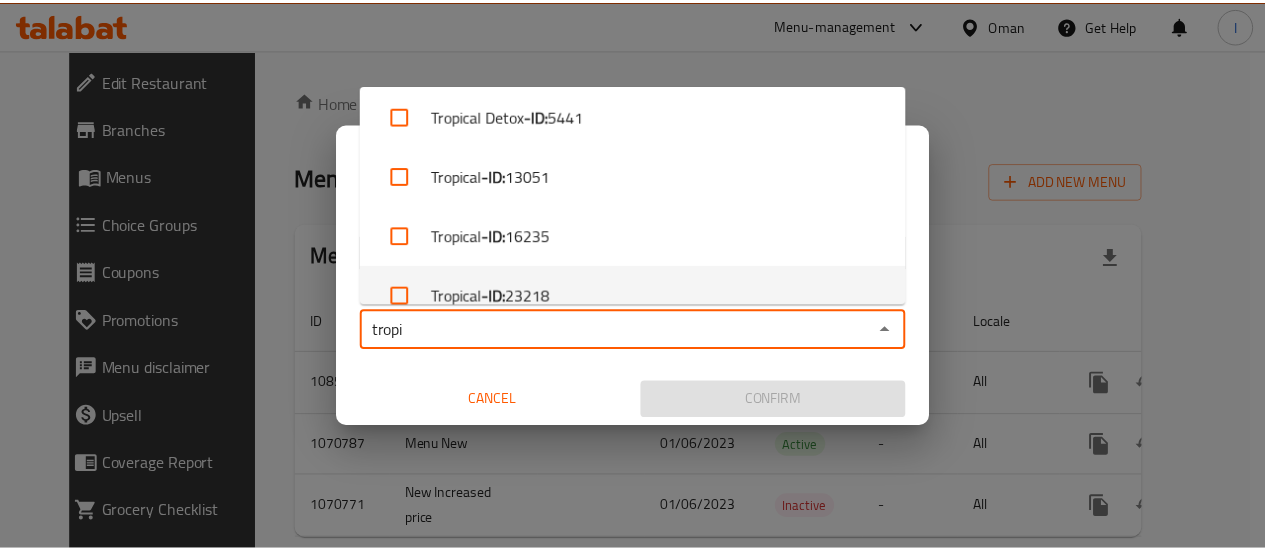 scroll, scrollTop: 0, scrollLeft: 0, axis: both 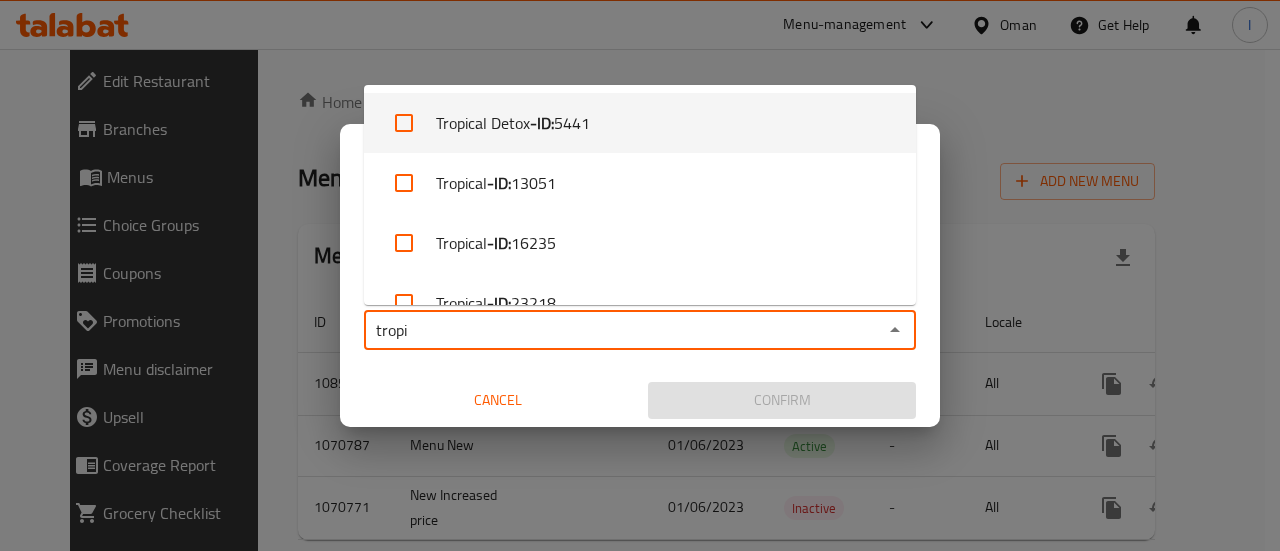 type on "tropi" 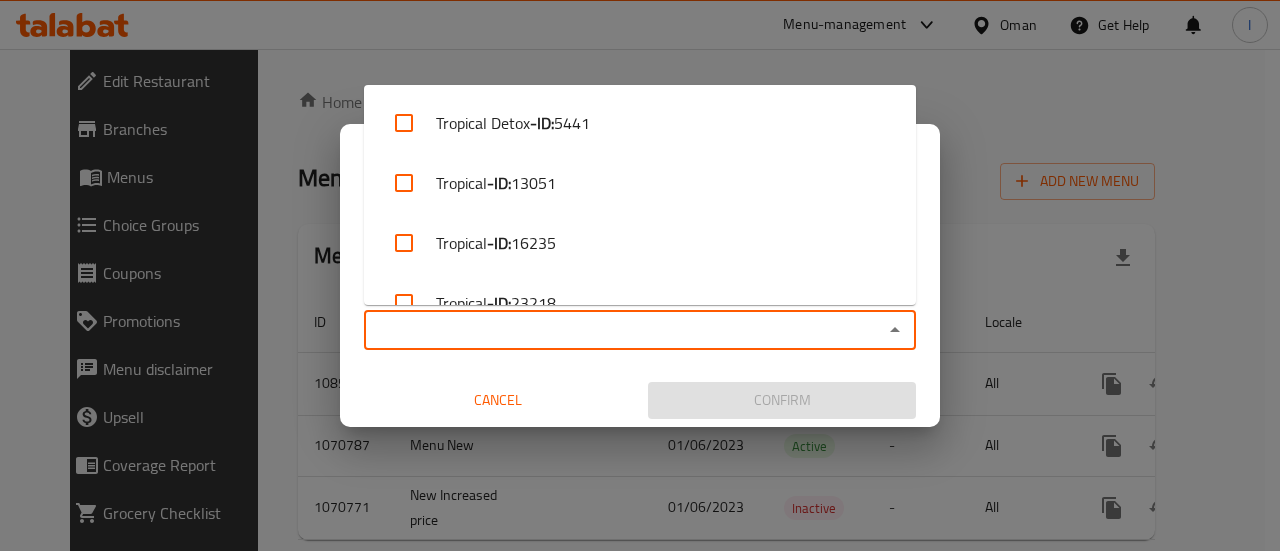 click on "Select restaurant   *" at bounding box center [623, 330] 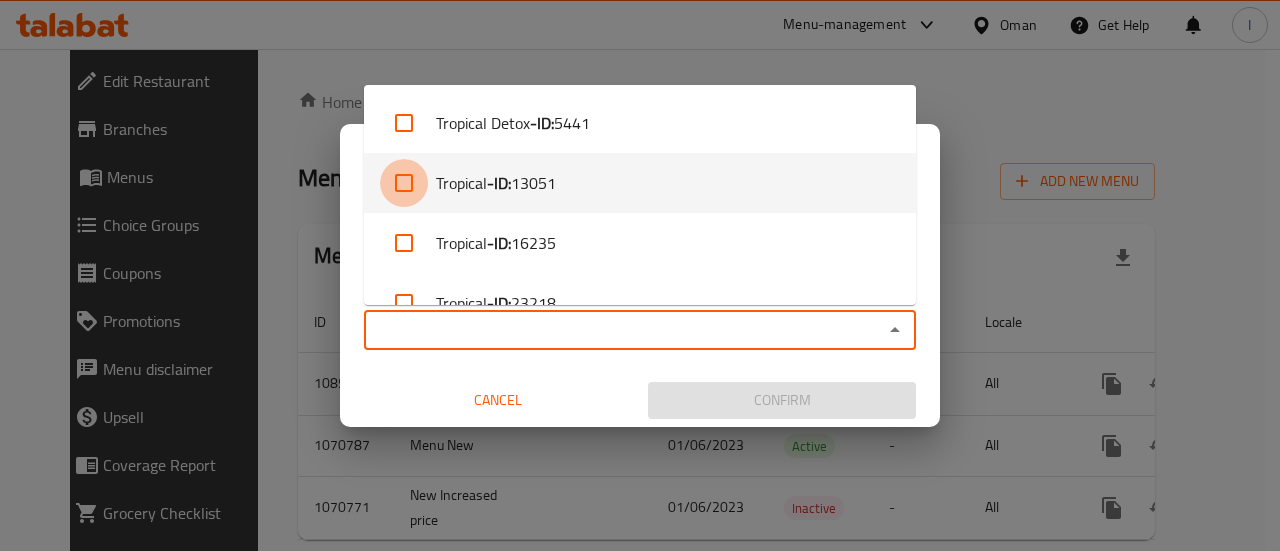 click at bounding box center [404, 183] 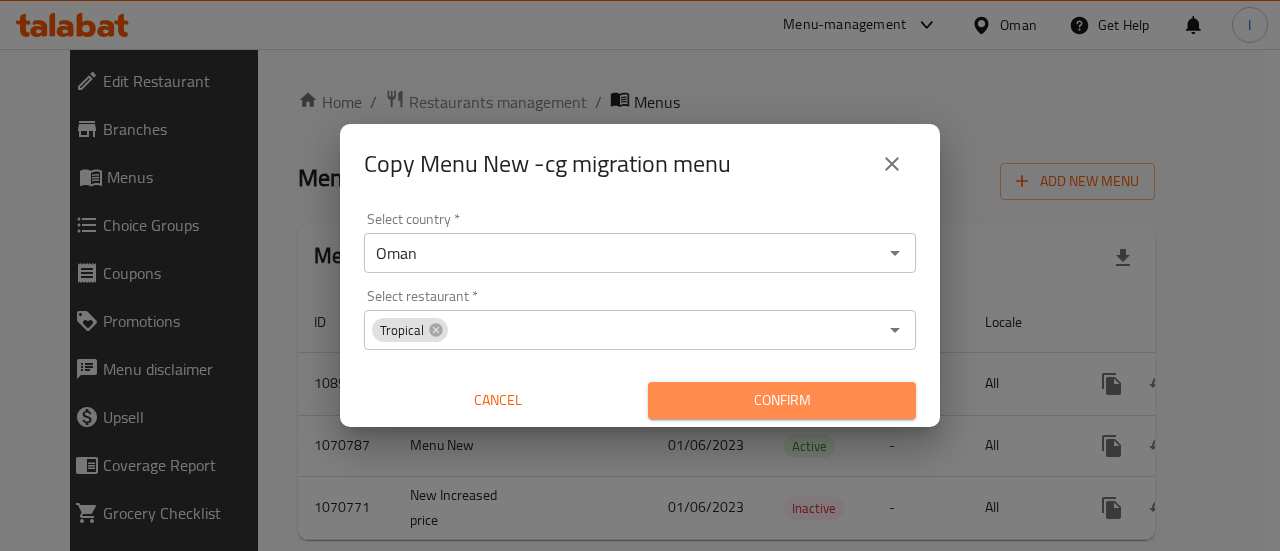 click on "Confirm" at bounding box center [782, 400] 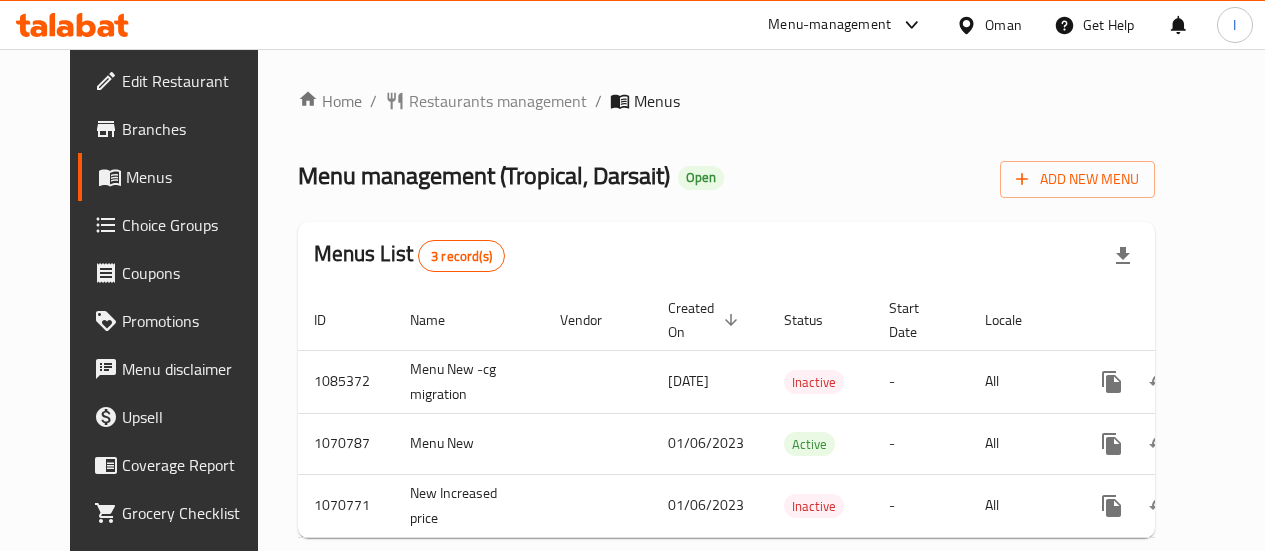scroll, scrollTop: 0, scrollLeft: 0, axis: both 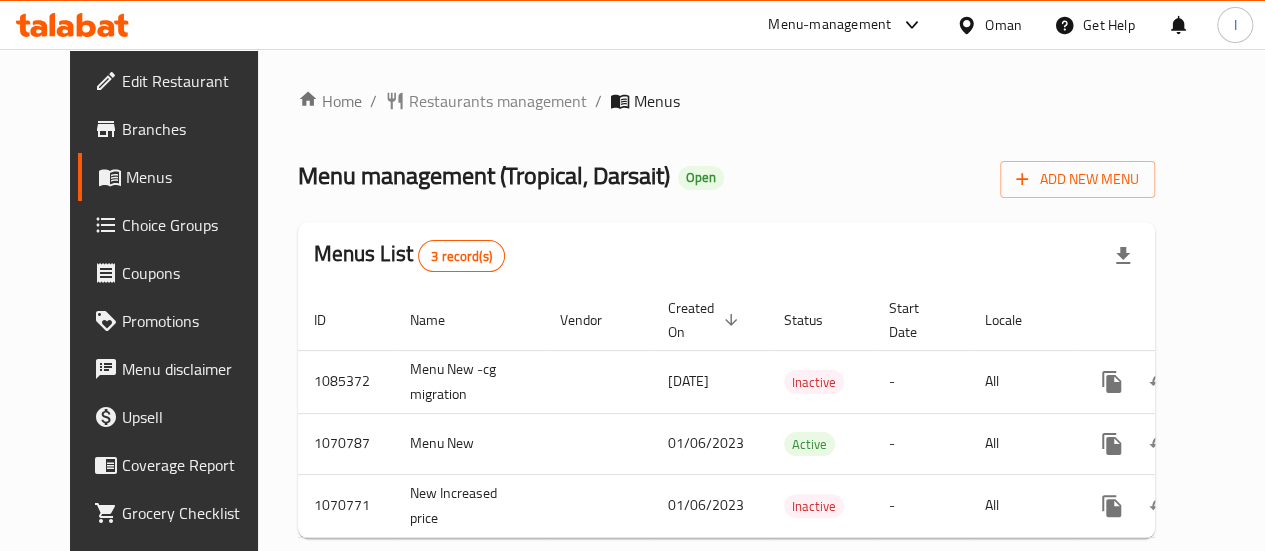click 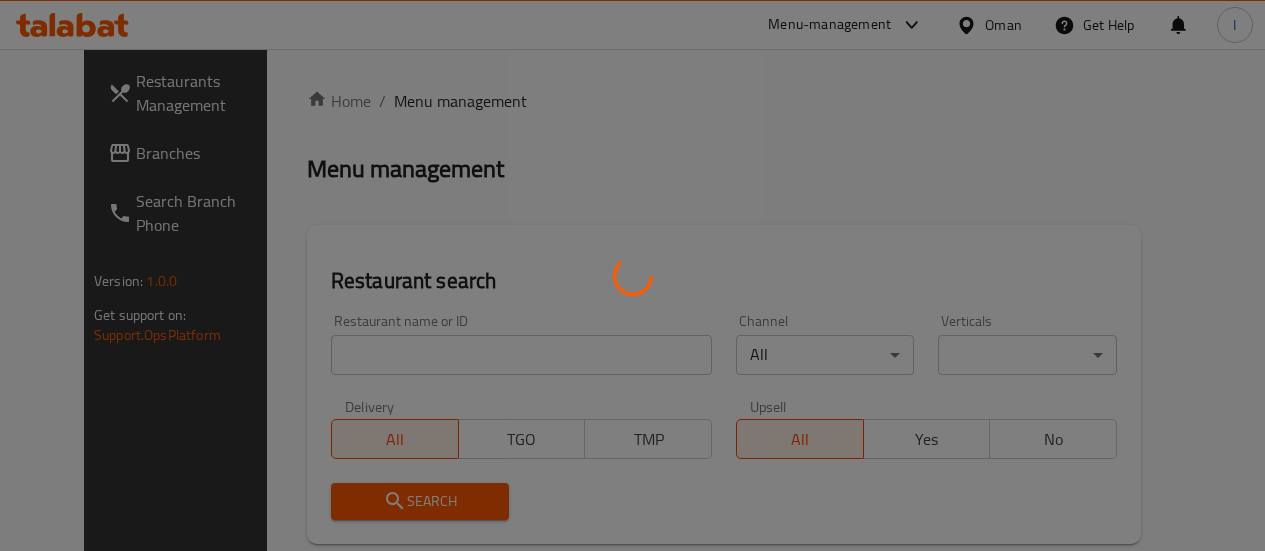scroll, scrollTop: 0, scrollLeft: 0, axis: both 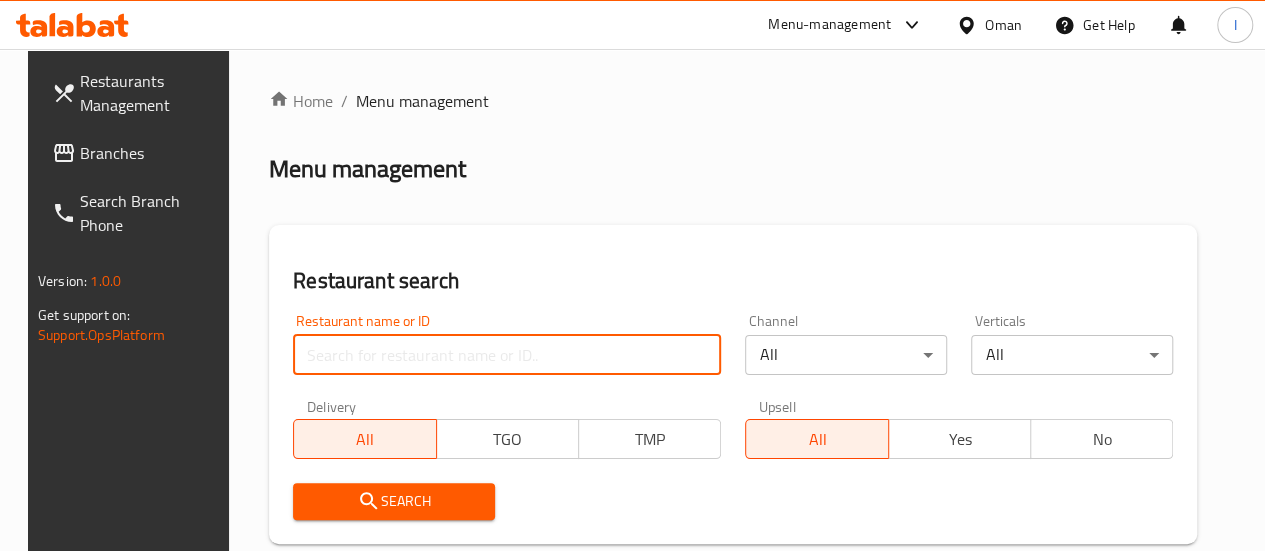 drag, startPoint x: 0, startPoint y: 0, endPoint x: 422, endPoint y: 346, distance: 545.7106 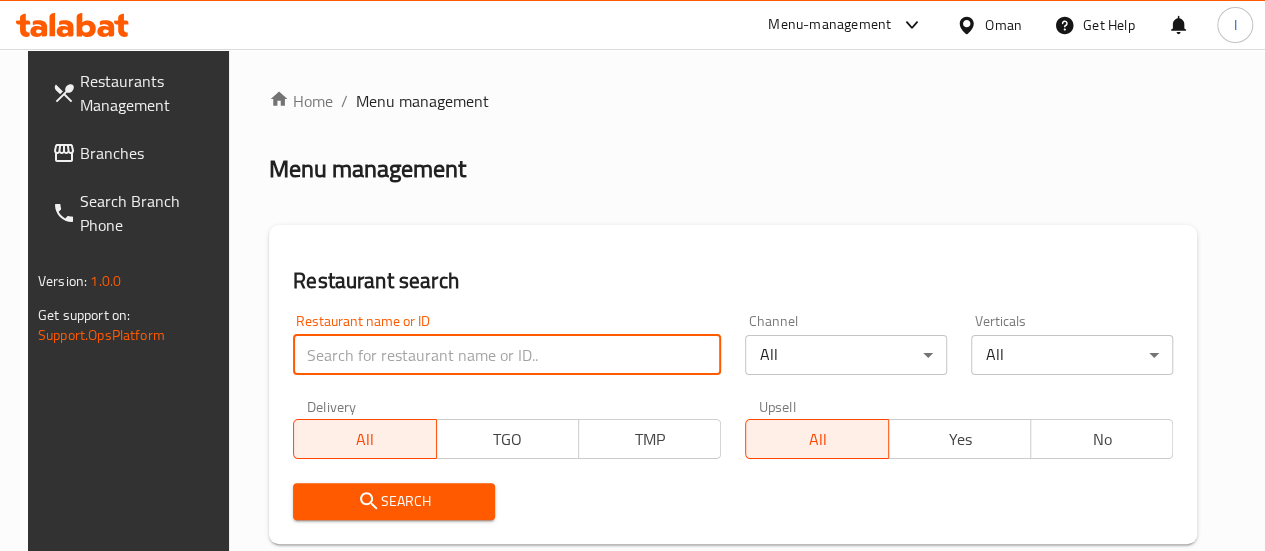 click at bounding box center [507, 355] 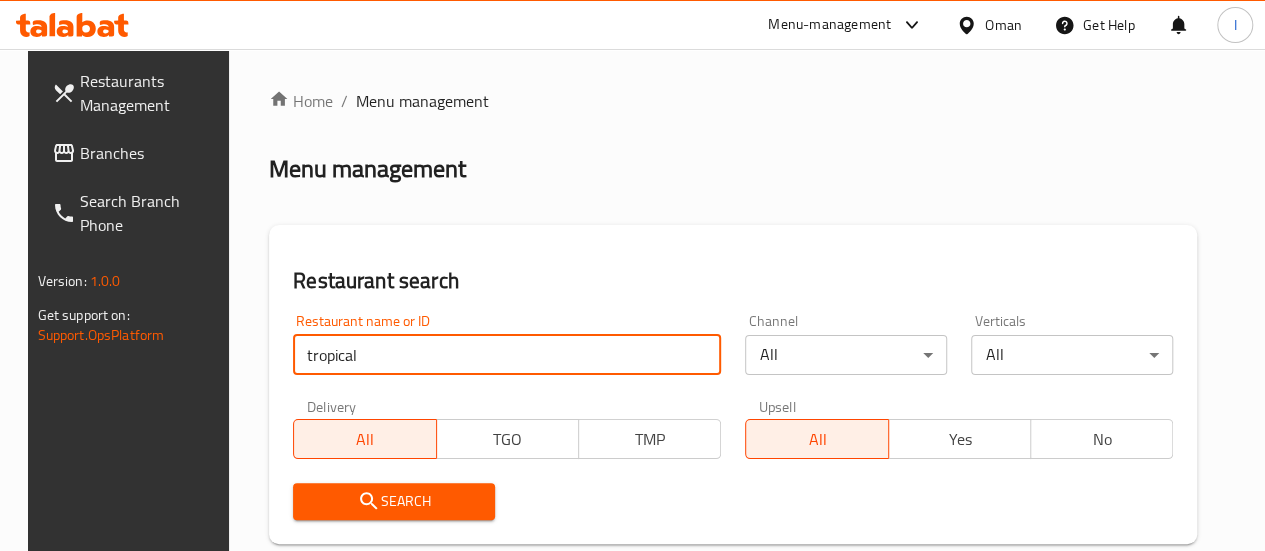 type on "tropical" 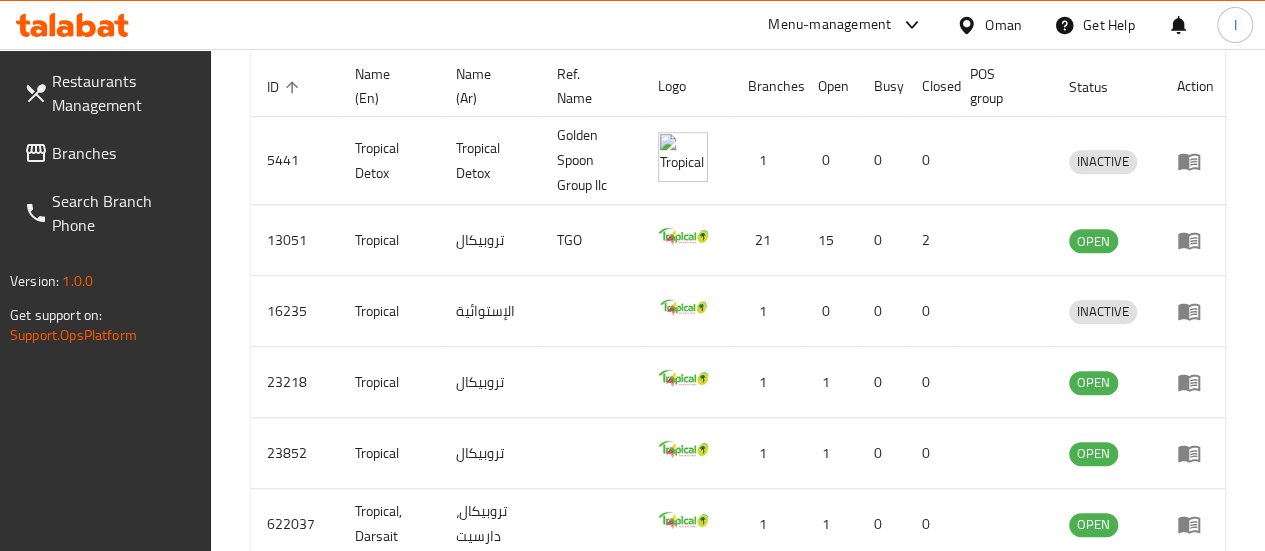 scroll, scrollTop: 580, scrollLeft: 0, axis: vertical 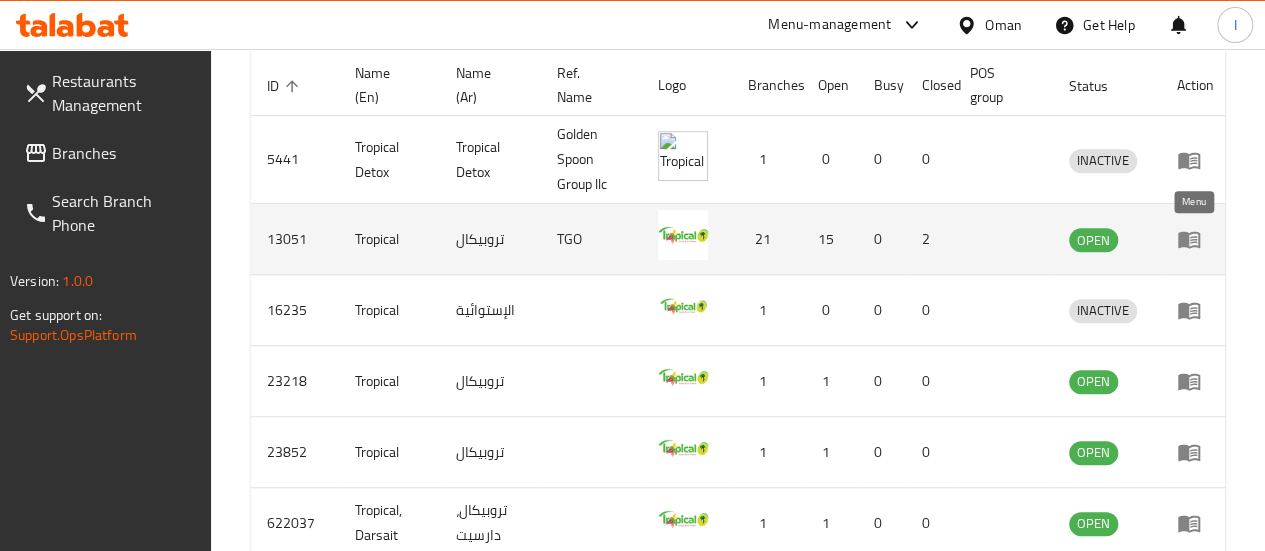 click 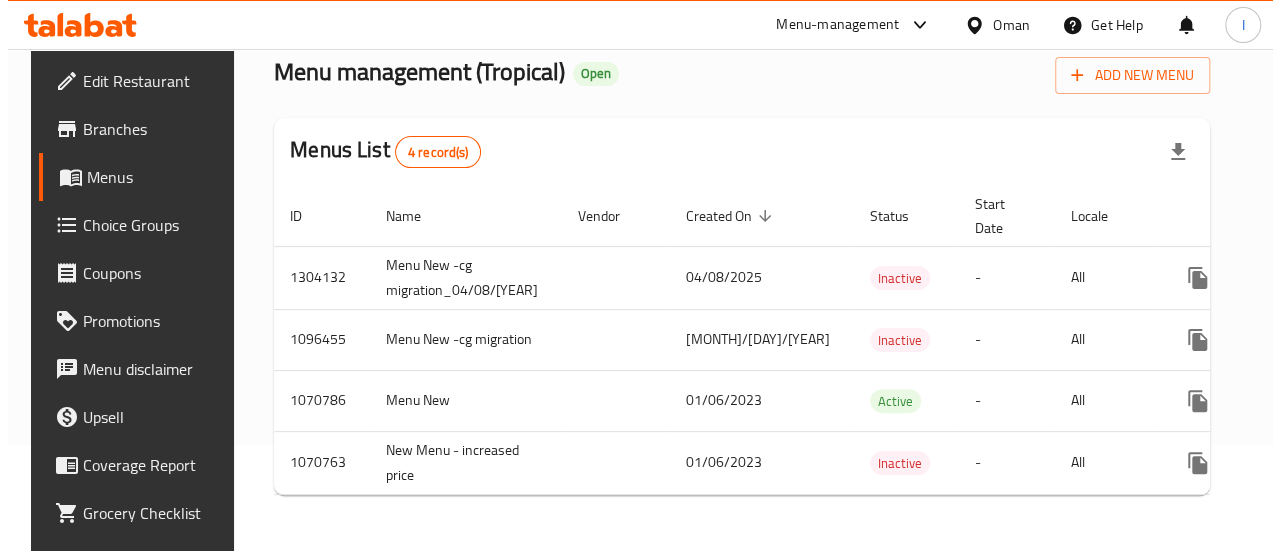 scroll, scrollTop: 110, scrollLeft: 0, axis: vertical 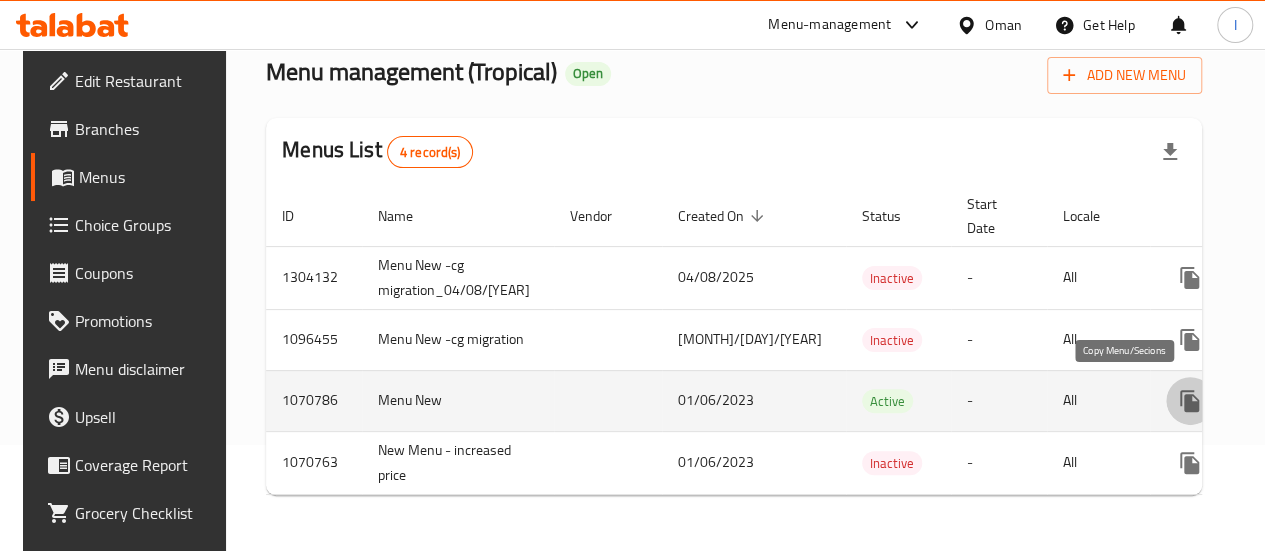 click 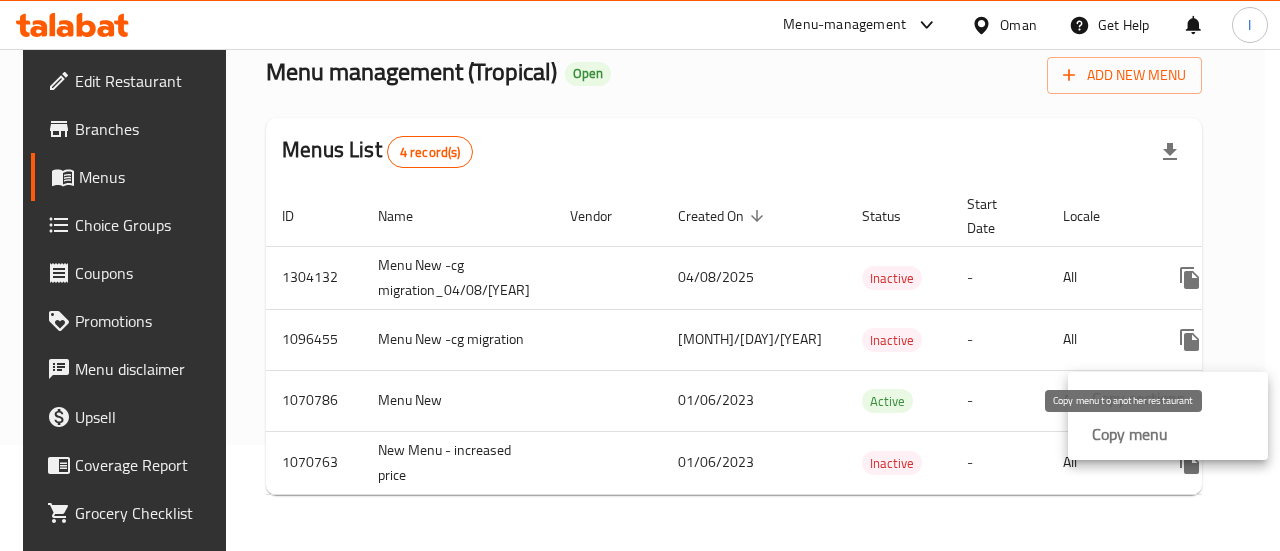 click on "Copy menu" at bounding box center (1130, 434) 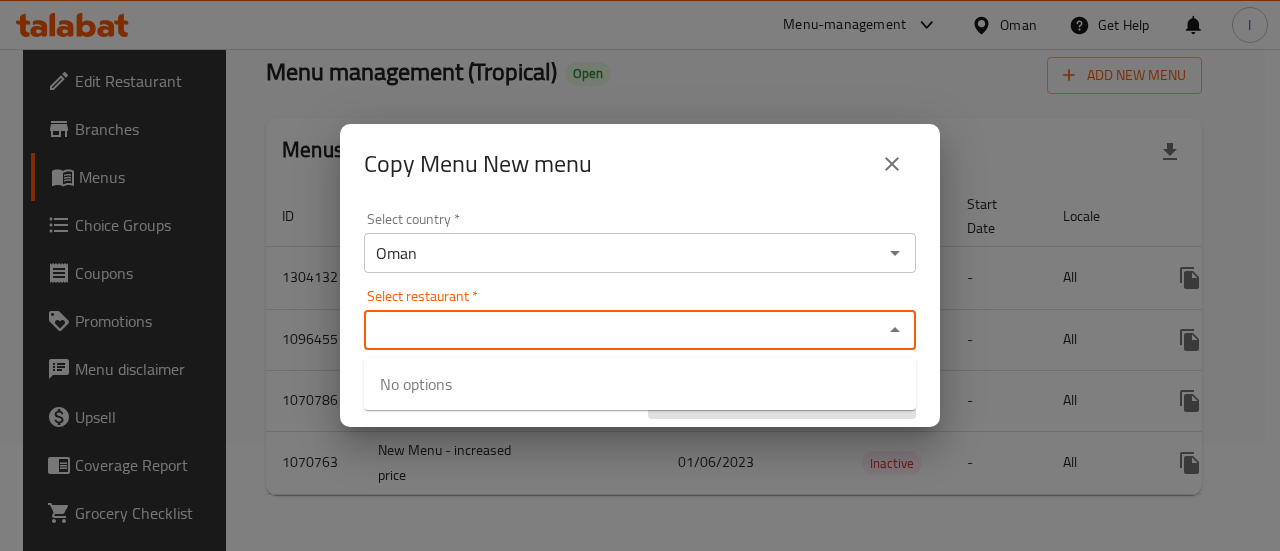 click on "Select restaurant   *" at bounding box center (623, 330) 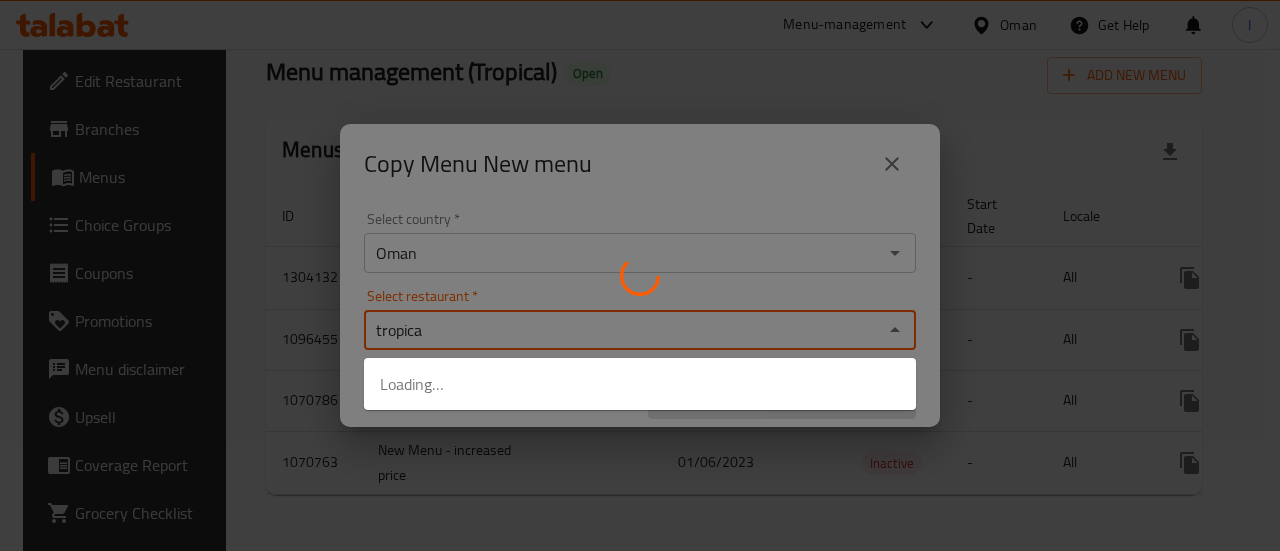type on "tropical" 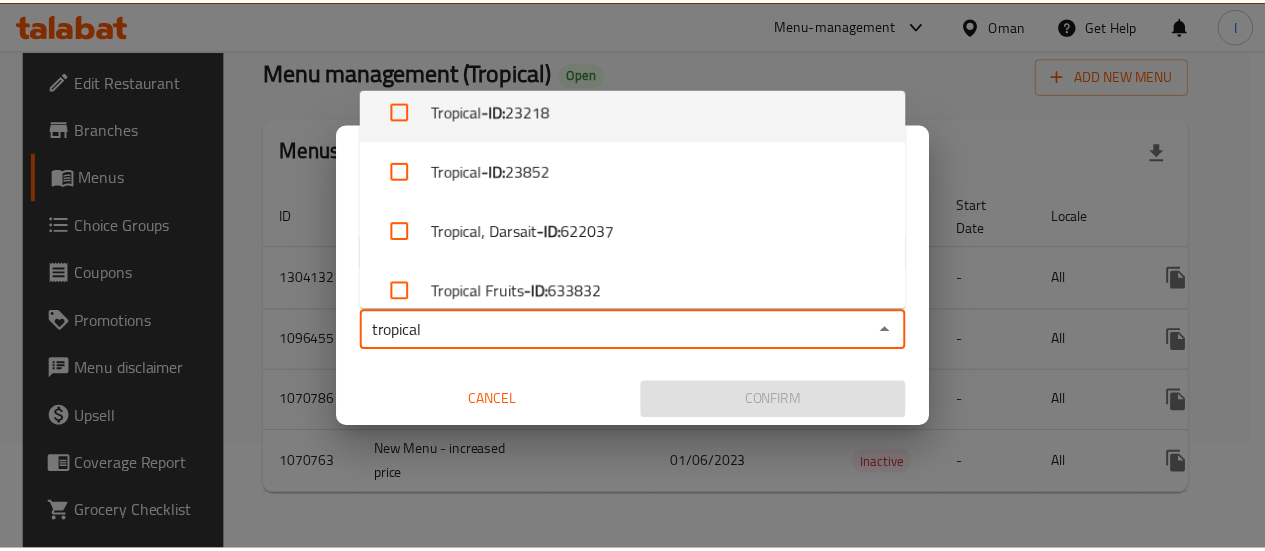 scroll, scrollTop: 208, scrollLeft: 0, axis: vertical 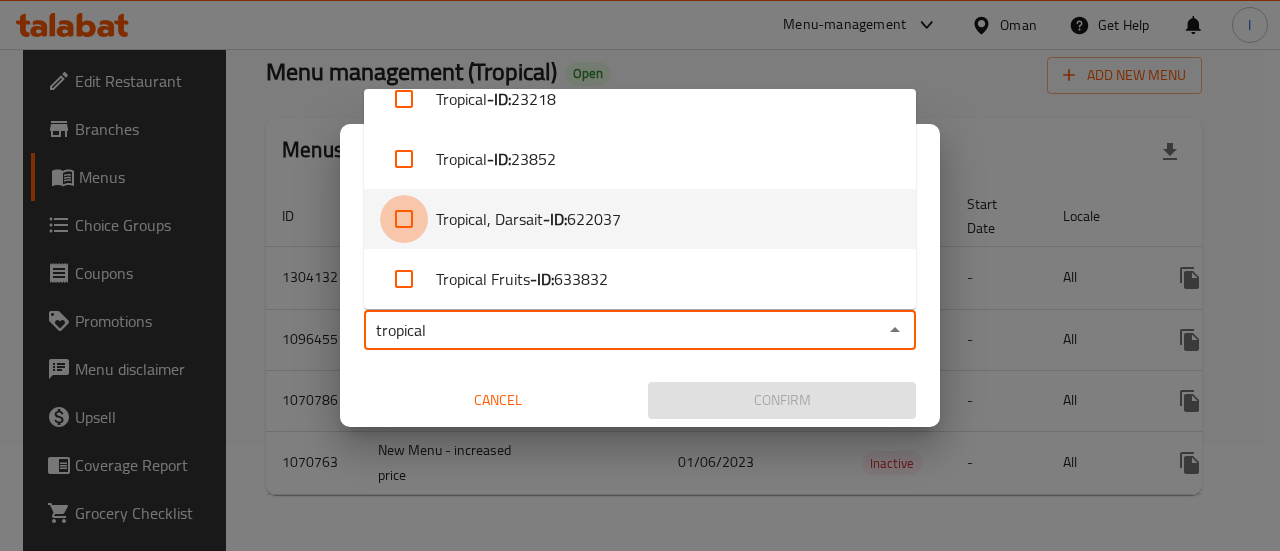 click at bounding box center (404, 219) 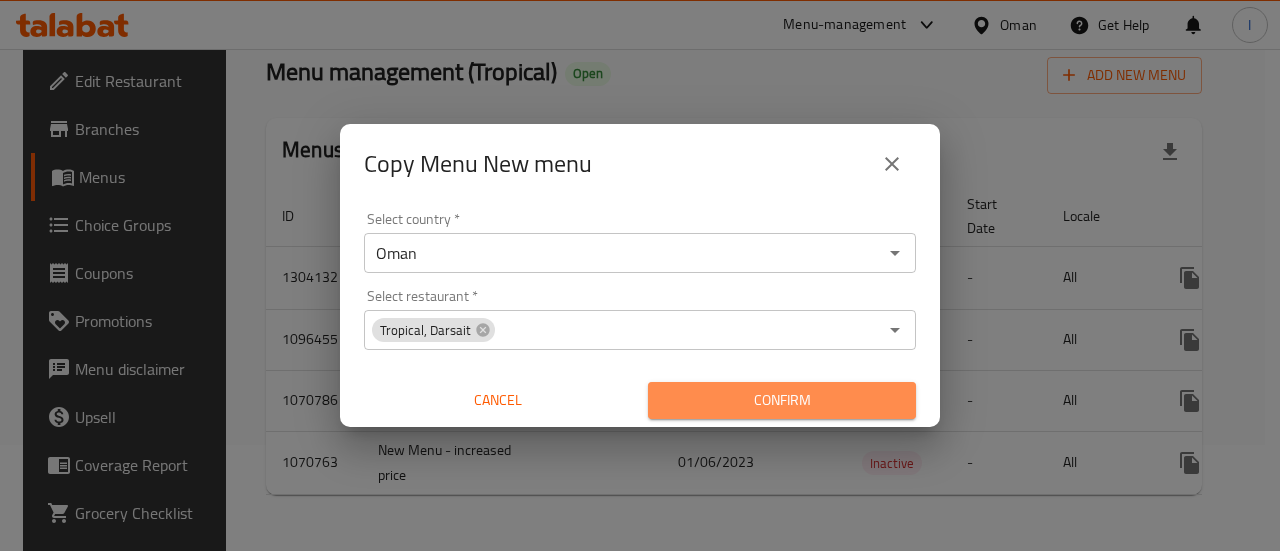 click on "Confirm" at bounding box center [782, 400] 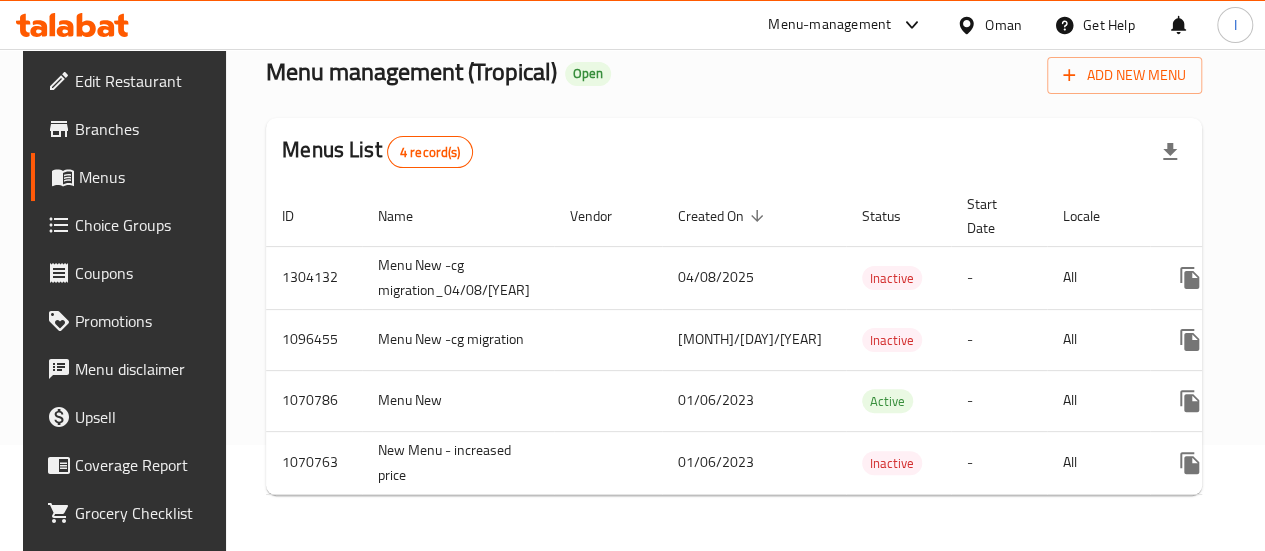 click 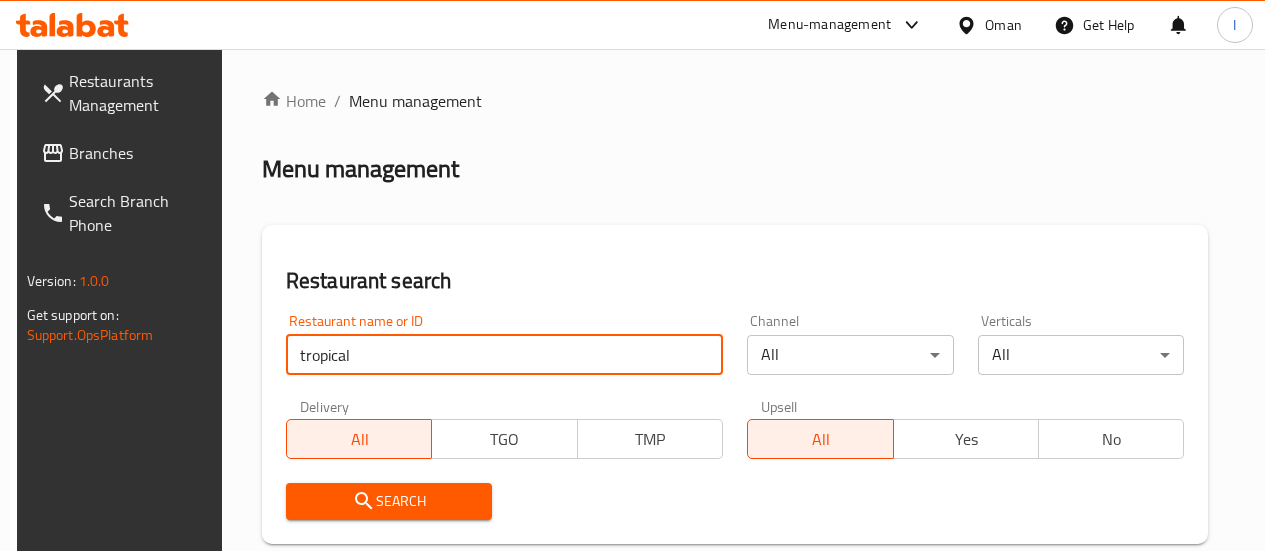 scroll, scrollTop: 110, scrollLeft: 0, axis: vertical 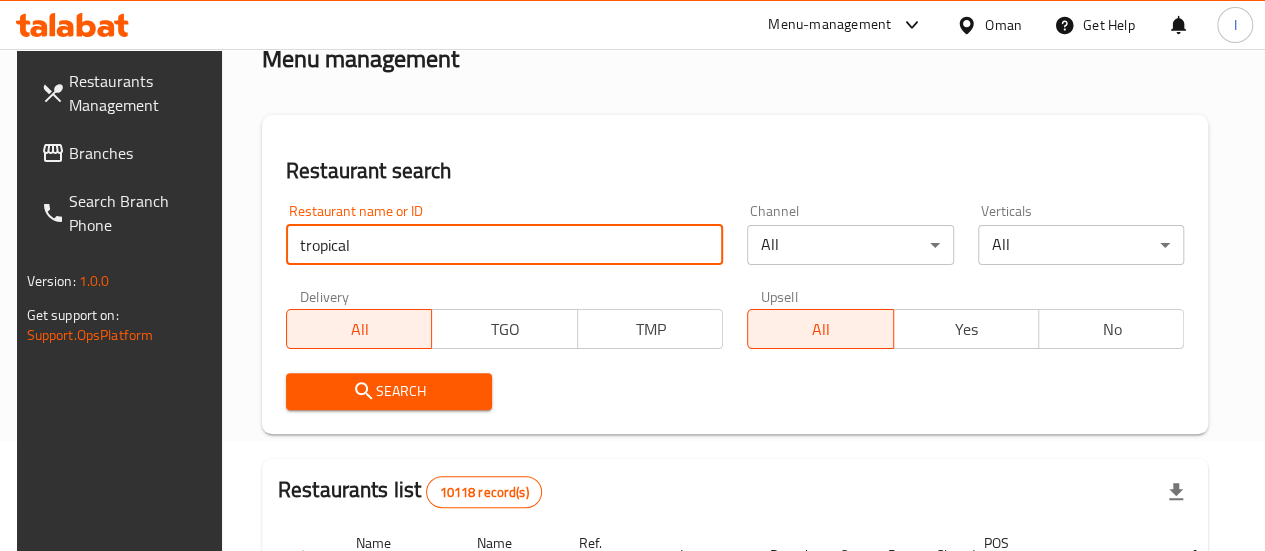 type on "tropical" 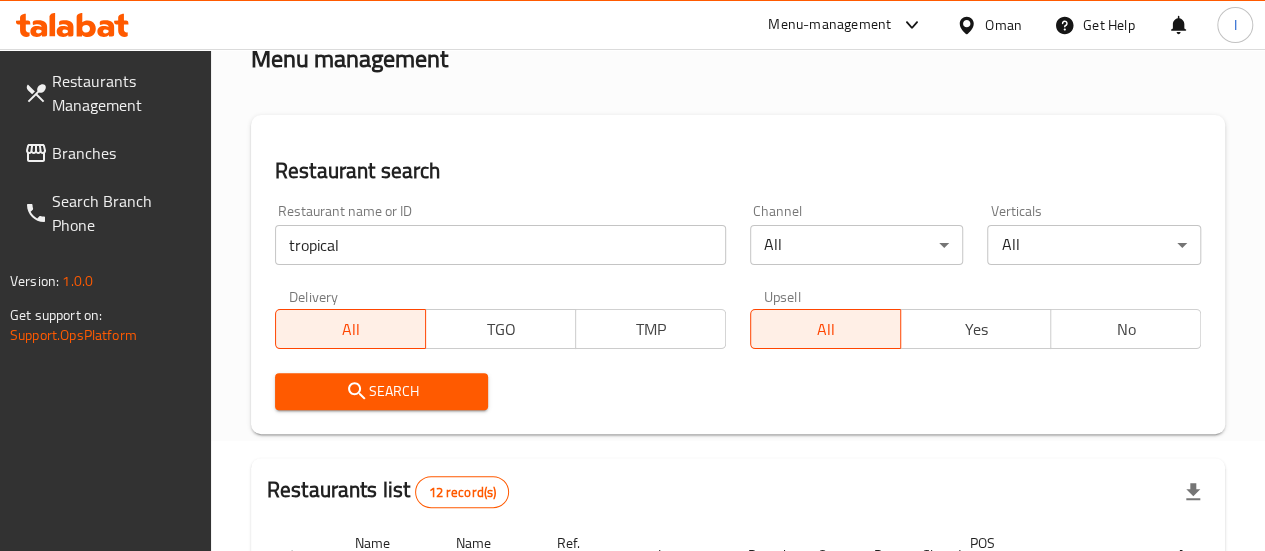 click on "Restaurant name or ID tropical Restaurant name or ID Channel All ​ Verticals All ​ Delivery All TGO TMP Upsell All Yes No   Search" at bounding box center [738, 307] 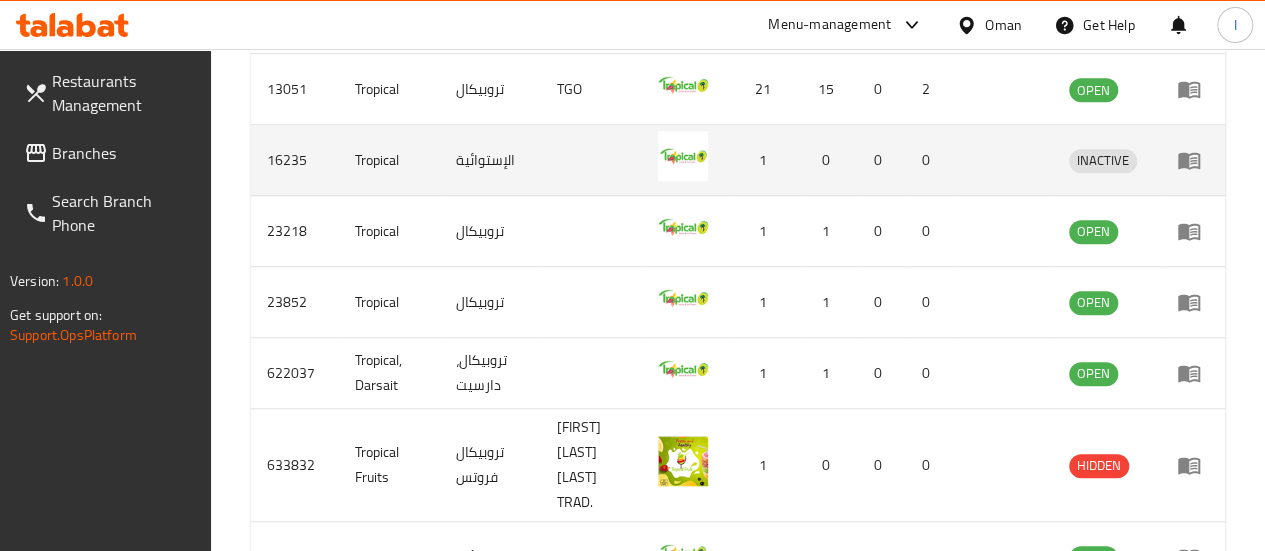 scroll, scrollTop: 748, scrollLeft: 0, axis: vertical 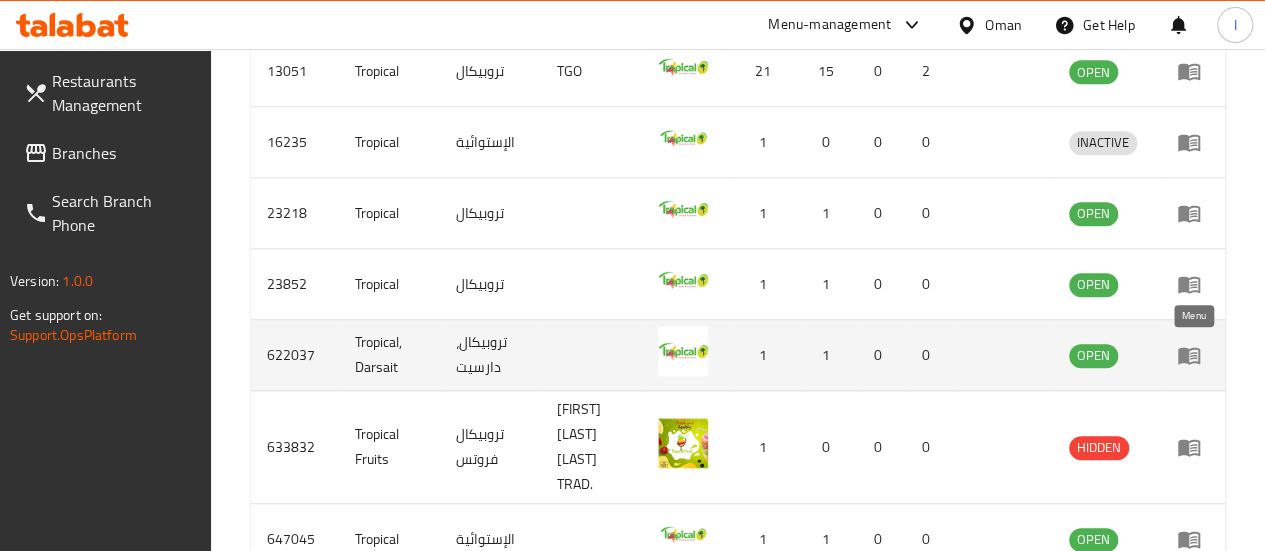 click 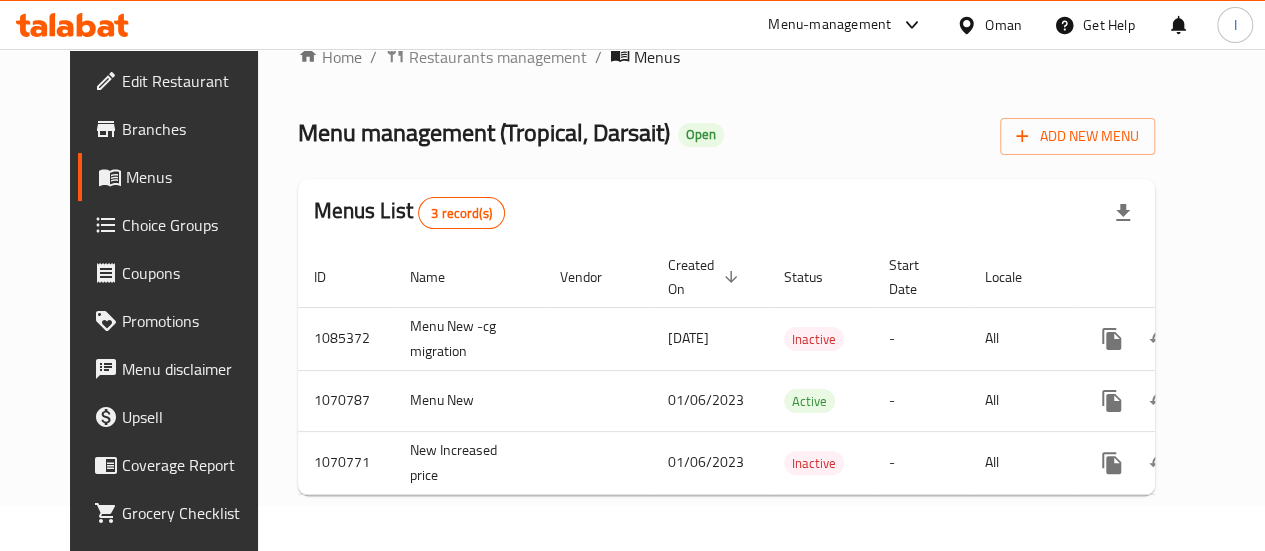 scroll, scrollTop: 58, scrollLeft: 0, axis: vertical 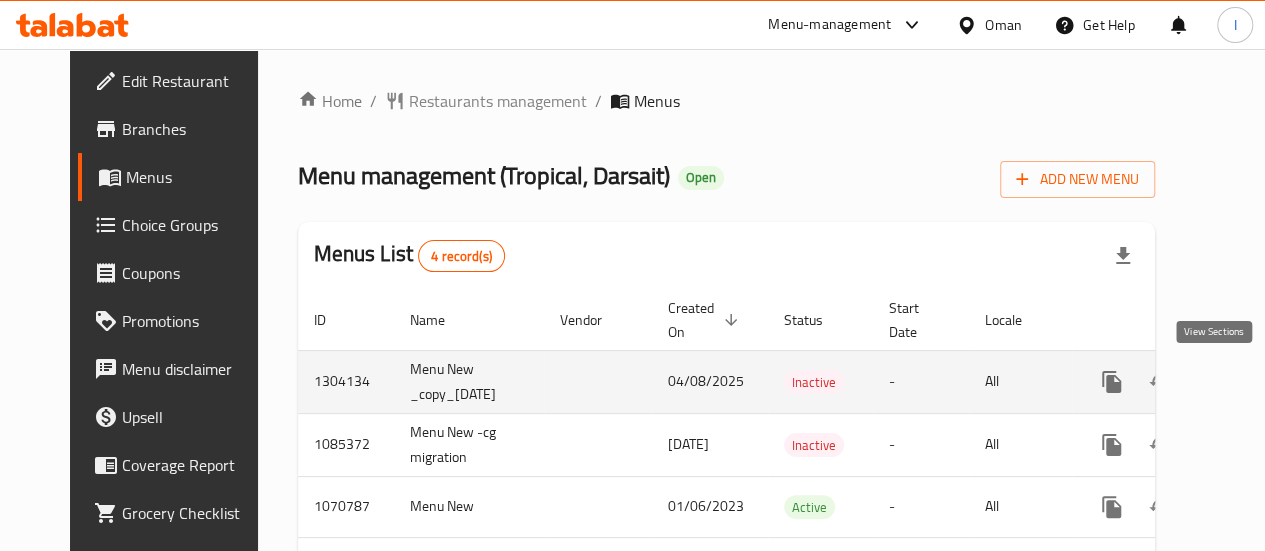 click at bounding box center [1256, 382] 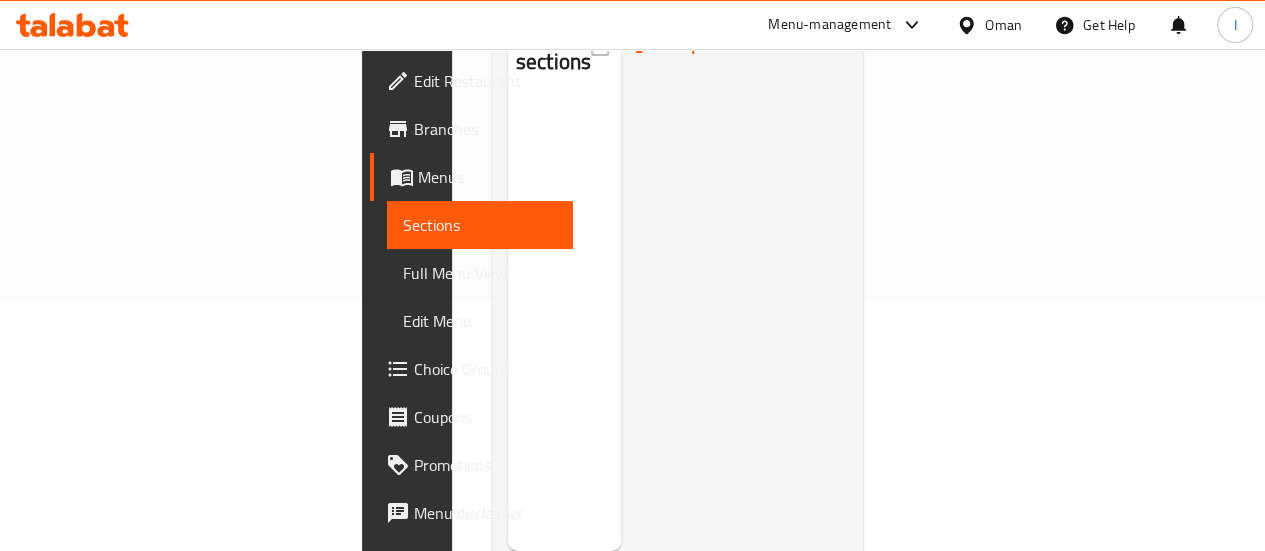 scroll, scrollTop: 280, scrollLeft: 0, axis: vertical 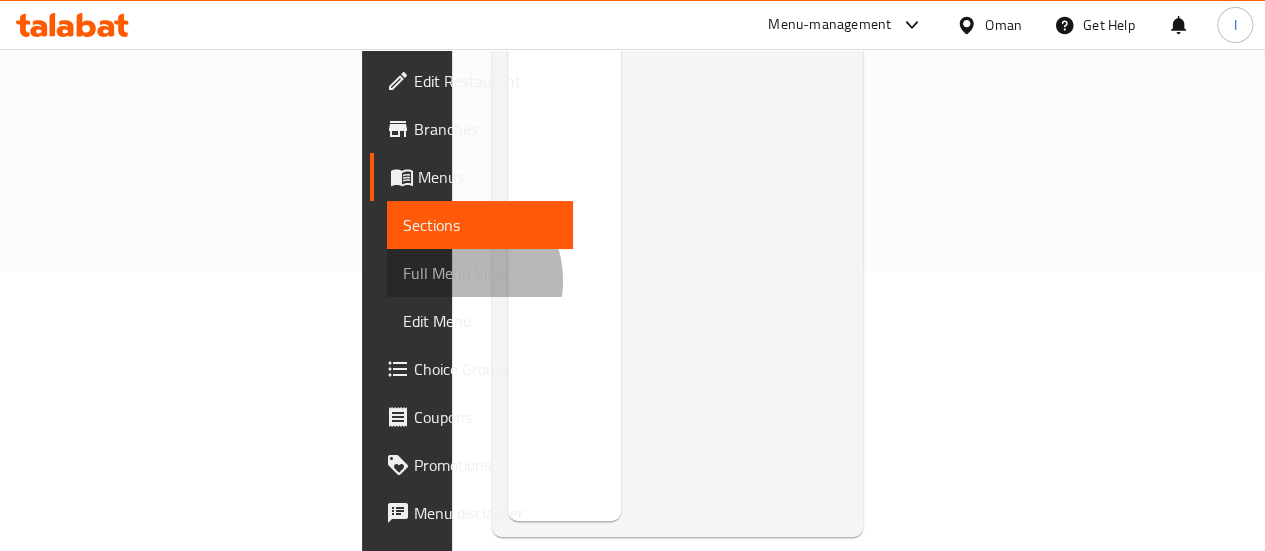 click on "Full Menu View" at bounding box center (480, 273) 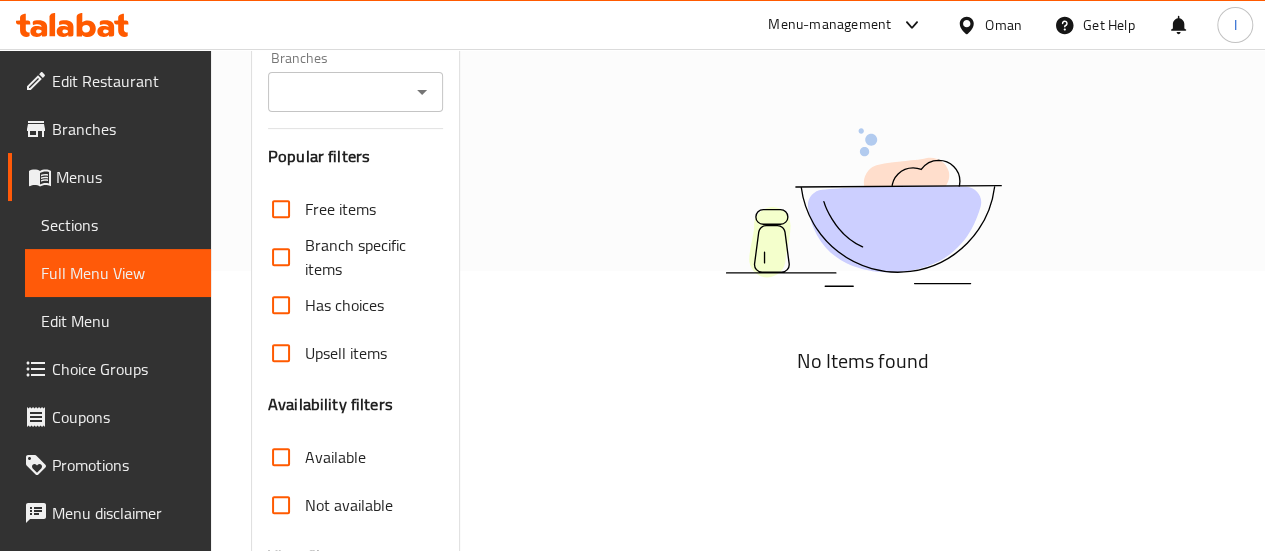 click on "Sections" at bounding box center (118, 225) 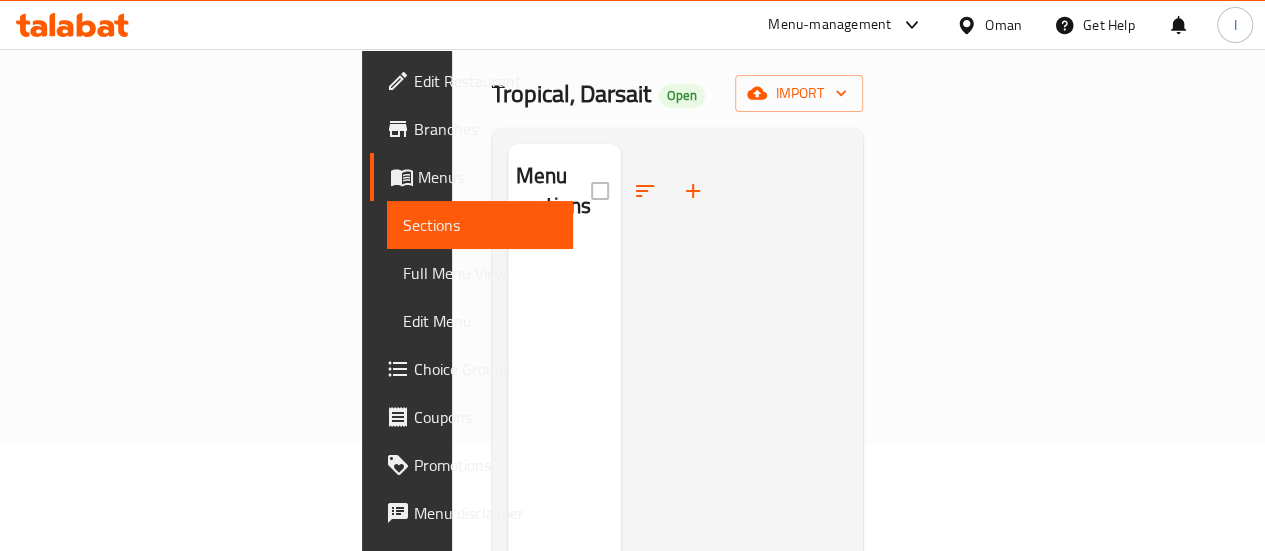 scroll, scrollTop: 104, scrollLeft: 0, axis: vertical 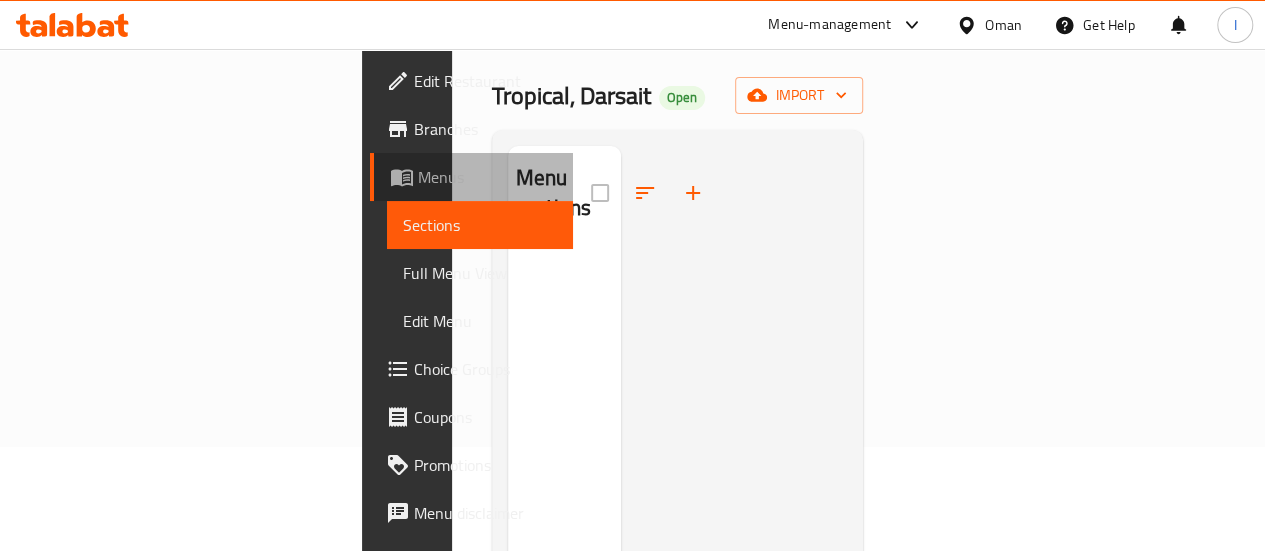 click on "Menus" at bounding box center [487, 177] 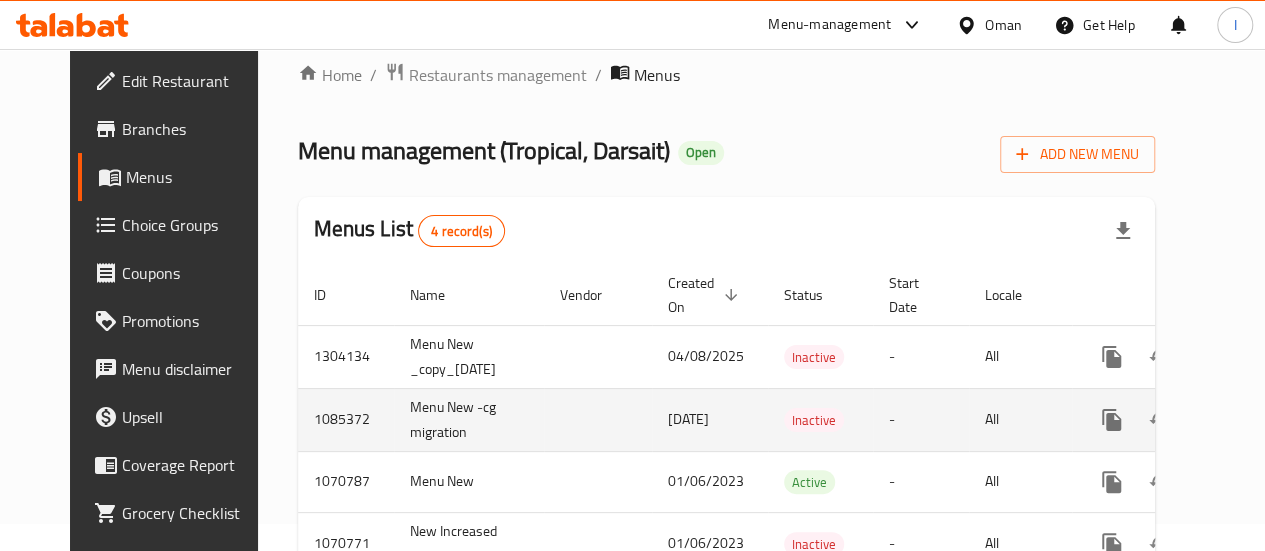scroll, scrollTop: 119, scrollLeft: 0, axis: vertical 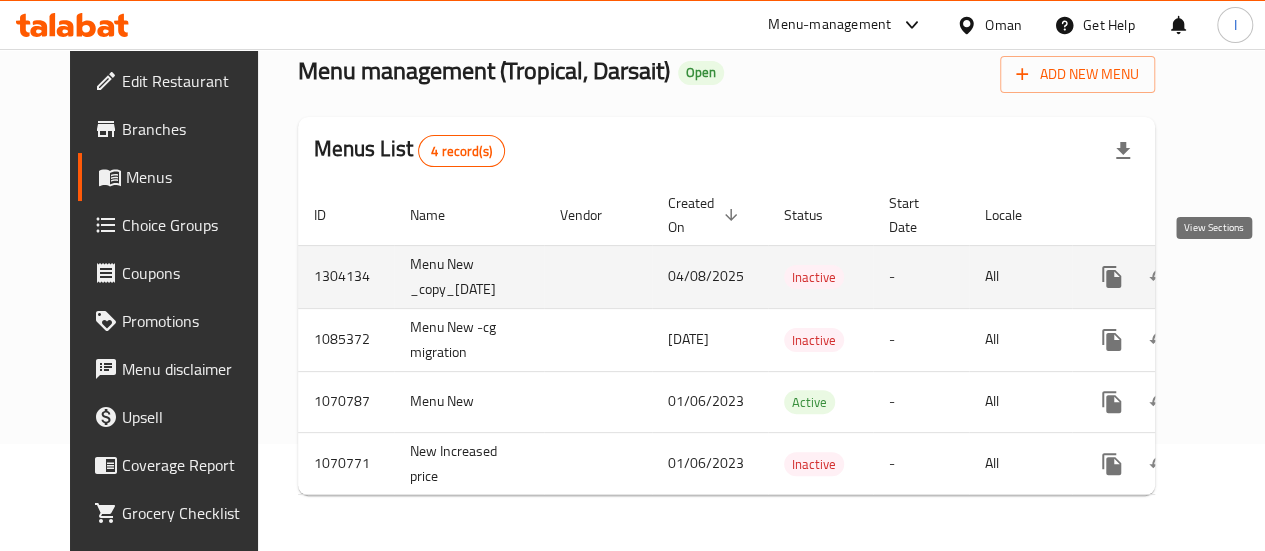 click 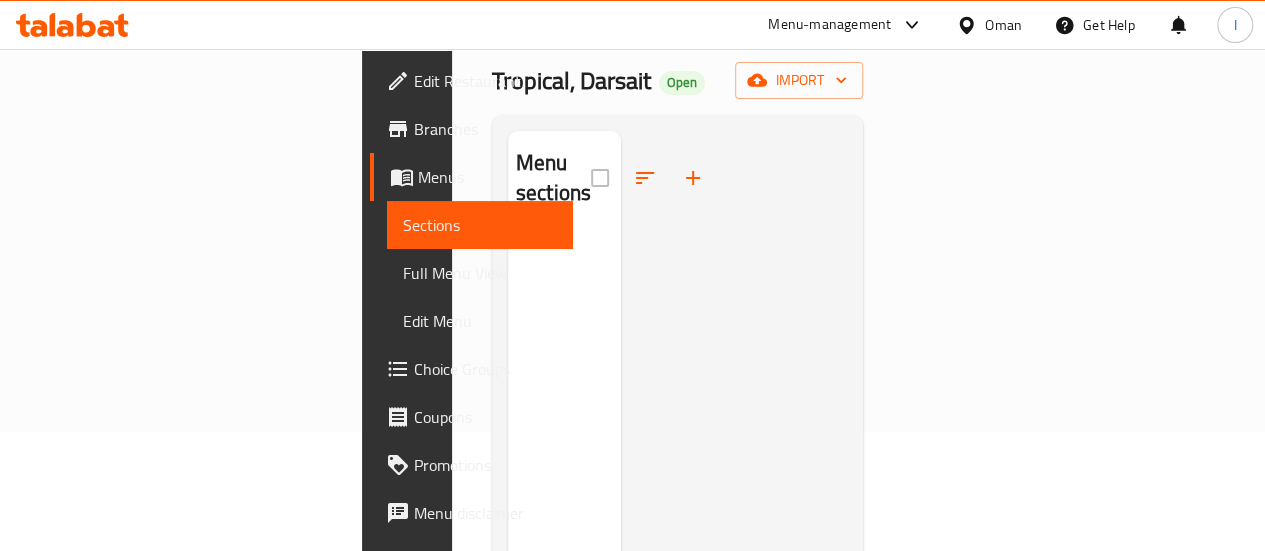 scroll, scrollTop: 0, scrollLeft: 0, axis: both 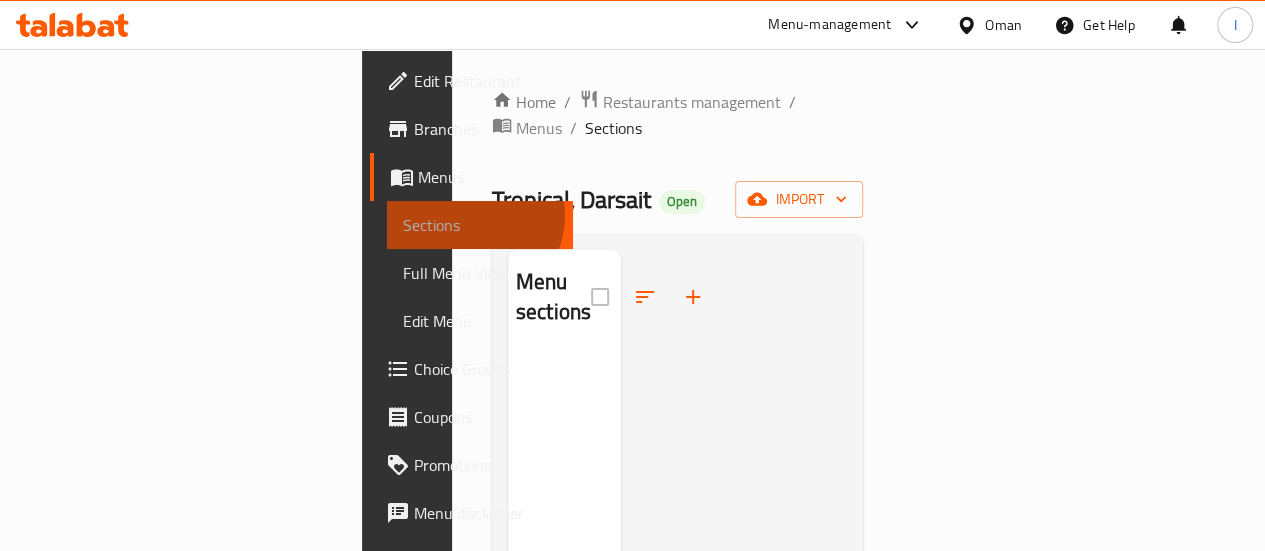 click on "Sections" at bounding box center [480, 225] 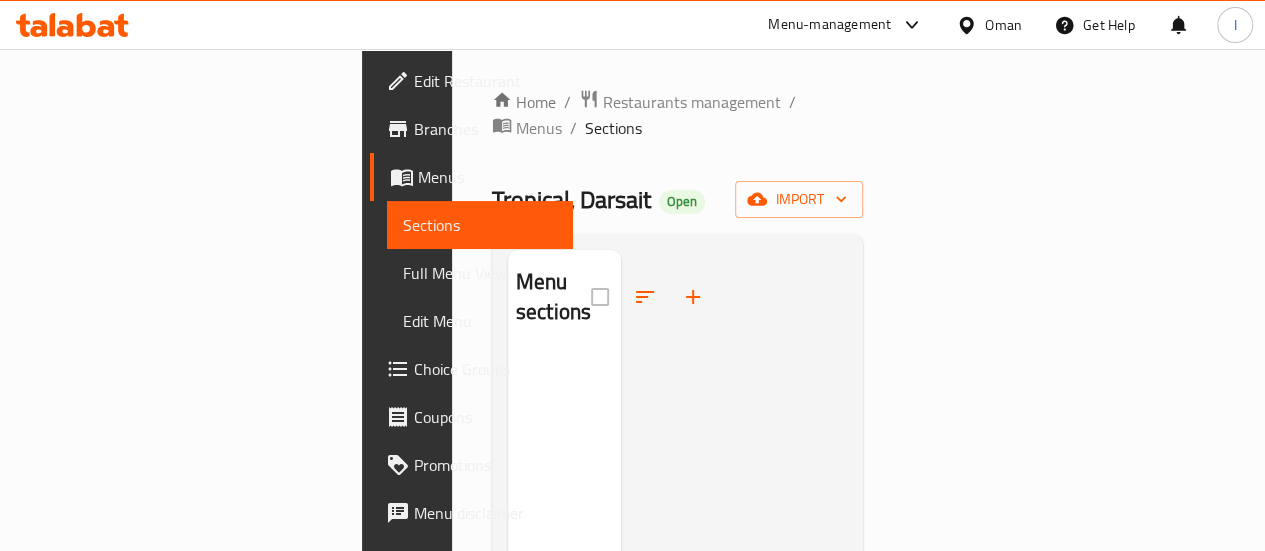 click 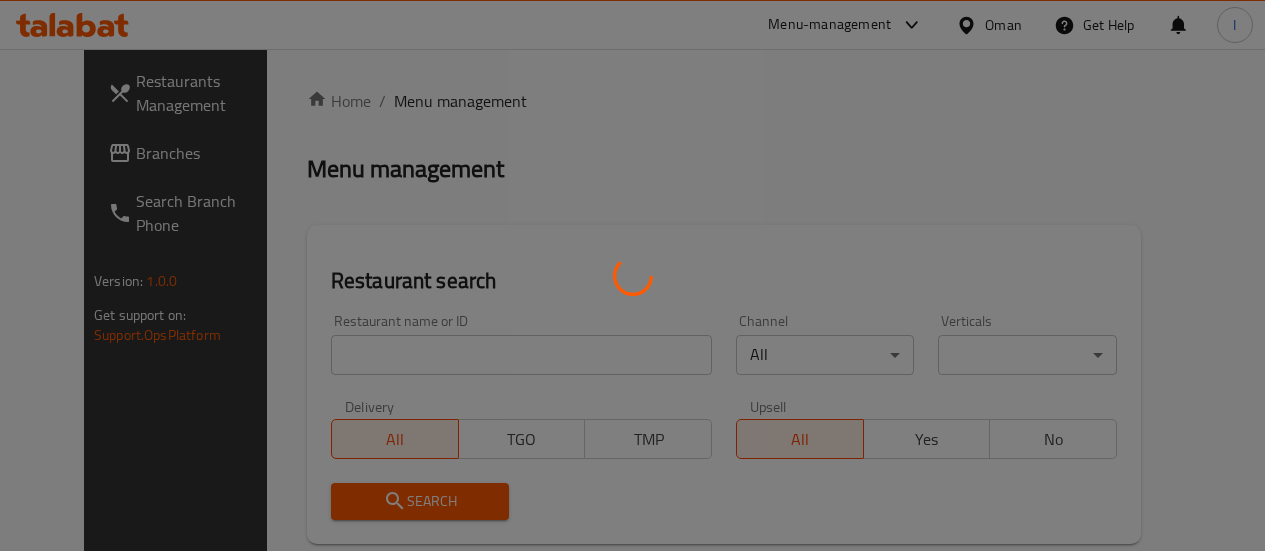 scroll, scrollTop: 0, scrollLeft: 0, axis: both 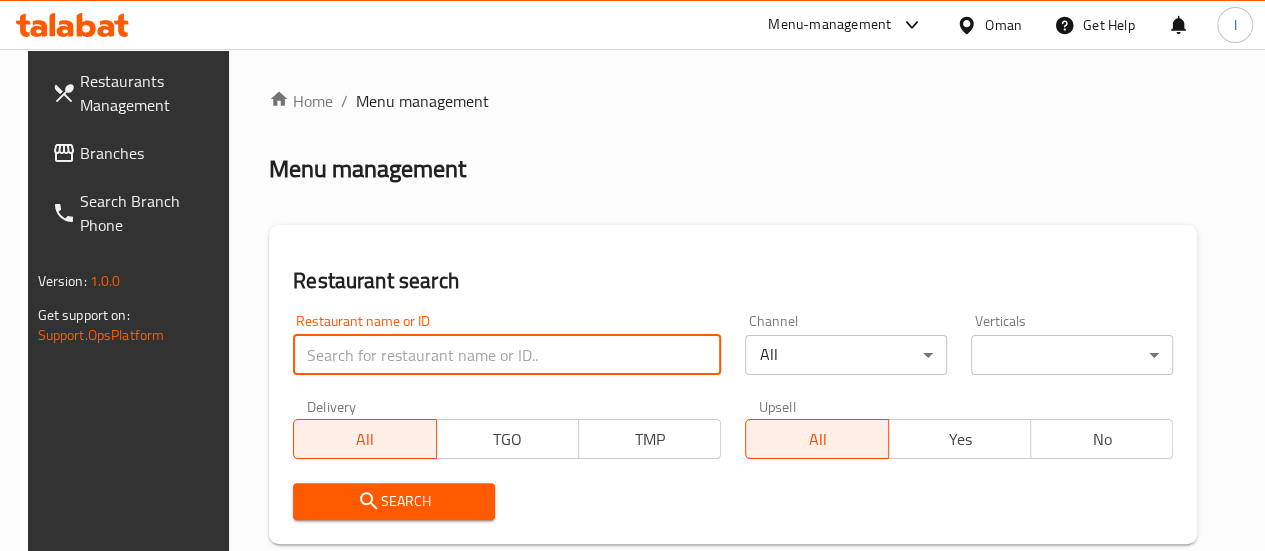 click at bounding box center (507, 355) 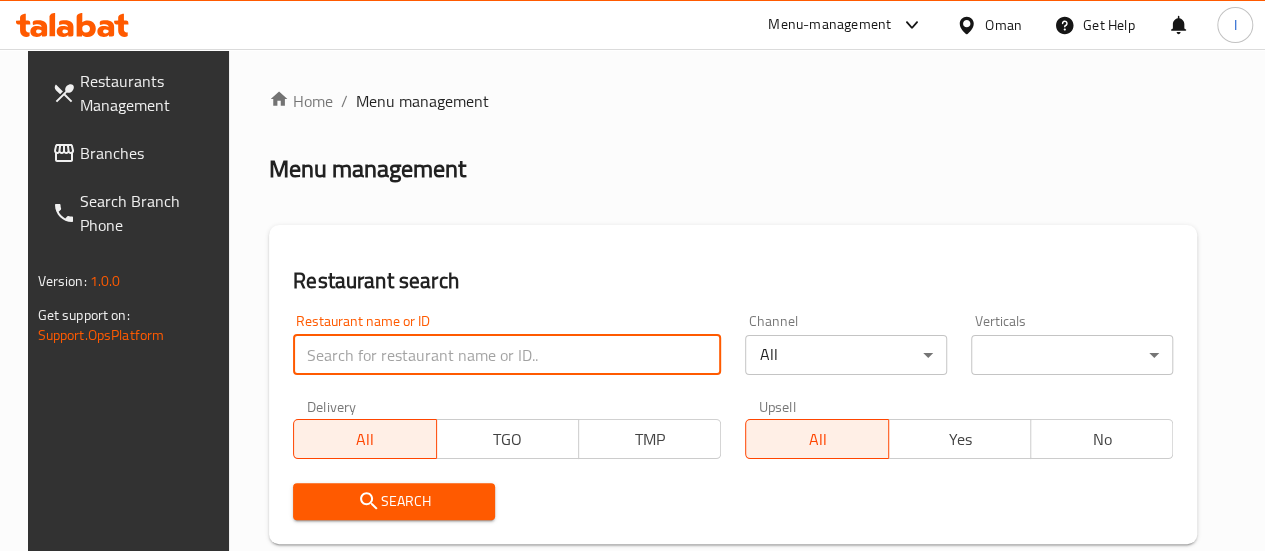type on "tropical" 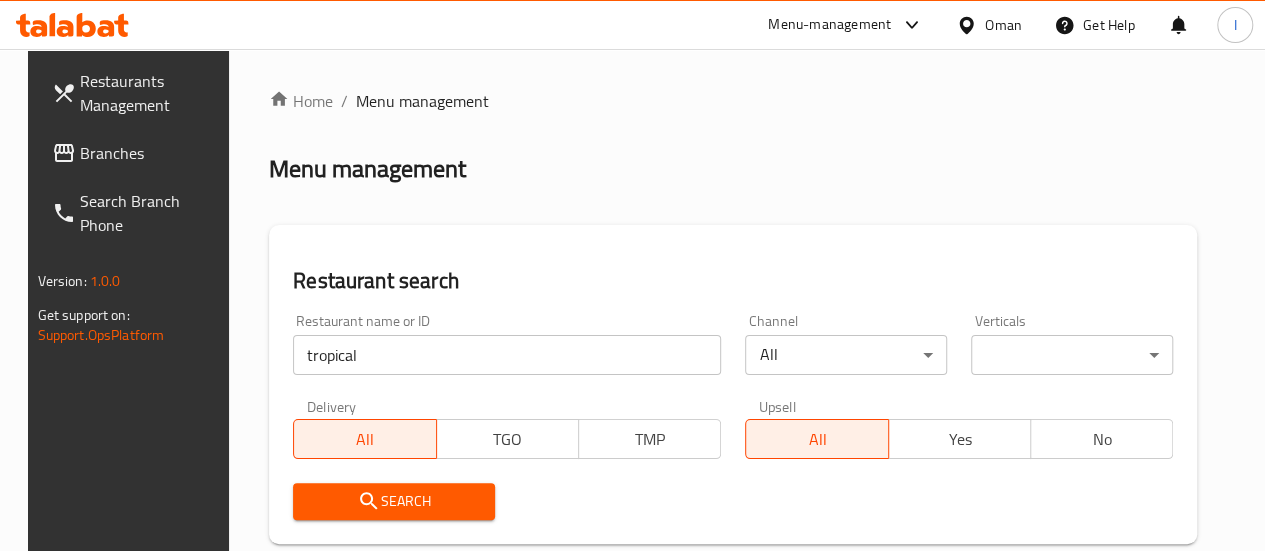 click on "Search" at bounding box center [394, 501] 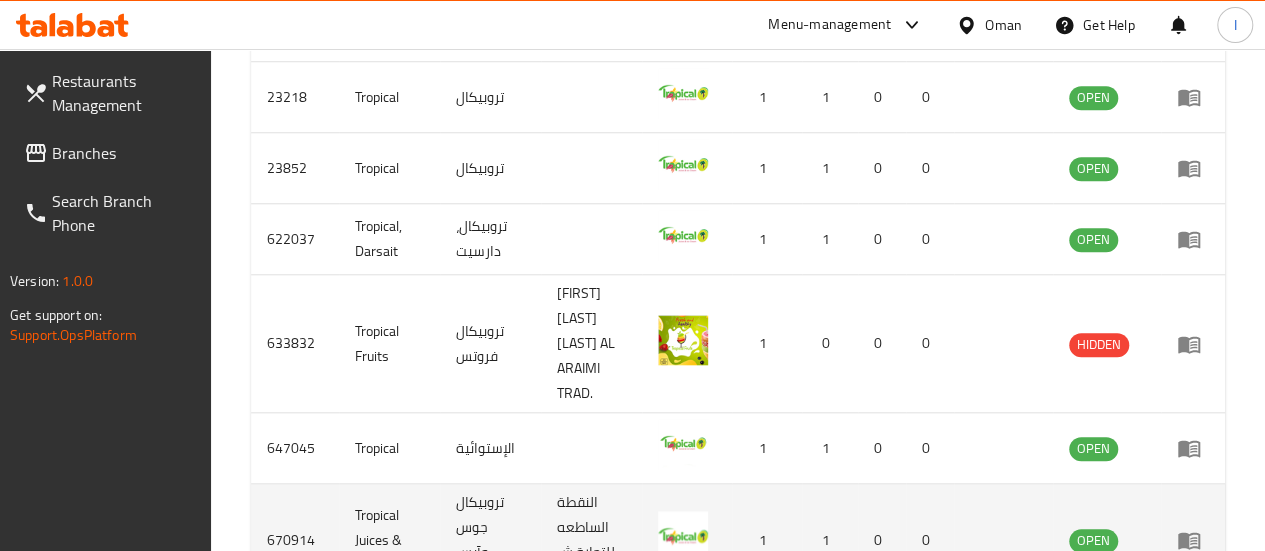 scroll, scrollTop: 863, scrollLeft: 0, axis: vertical 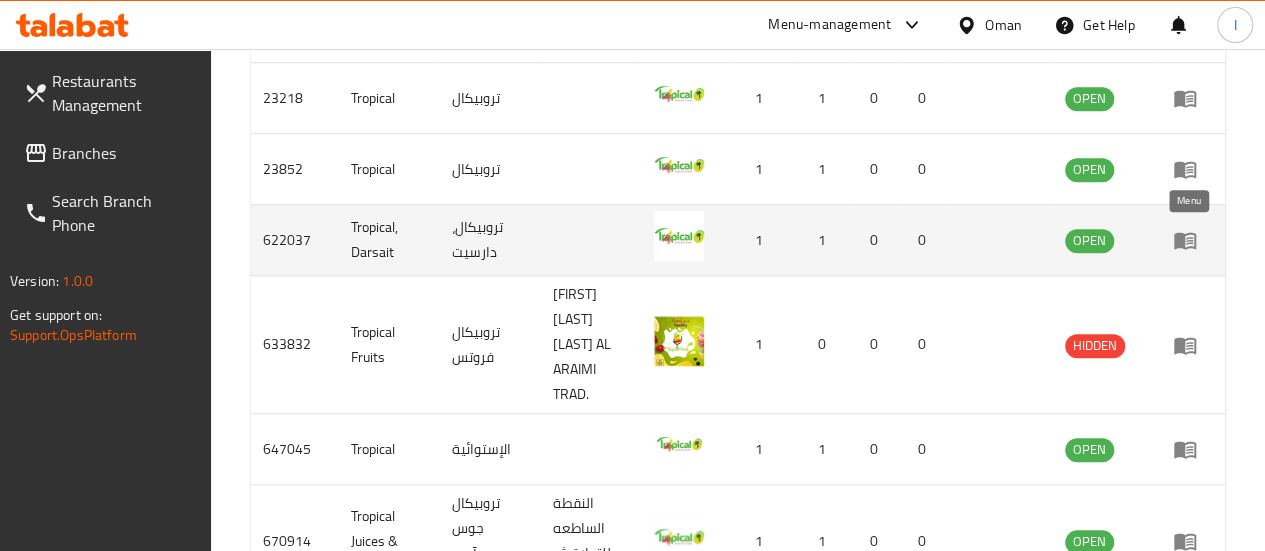 click 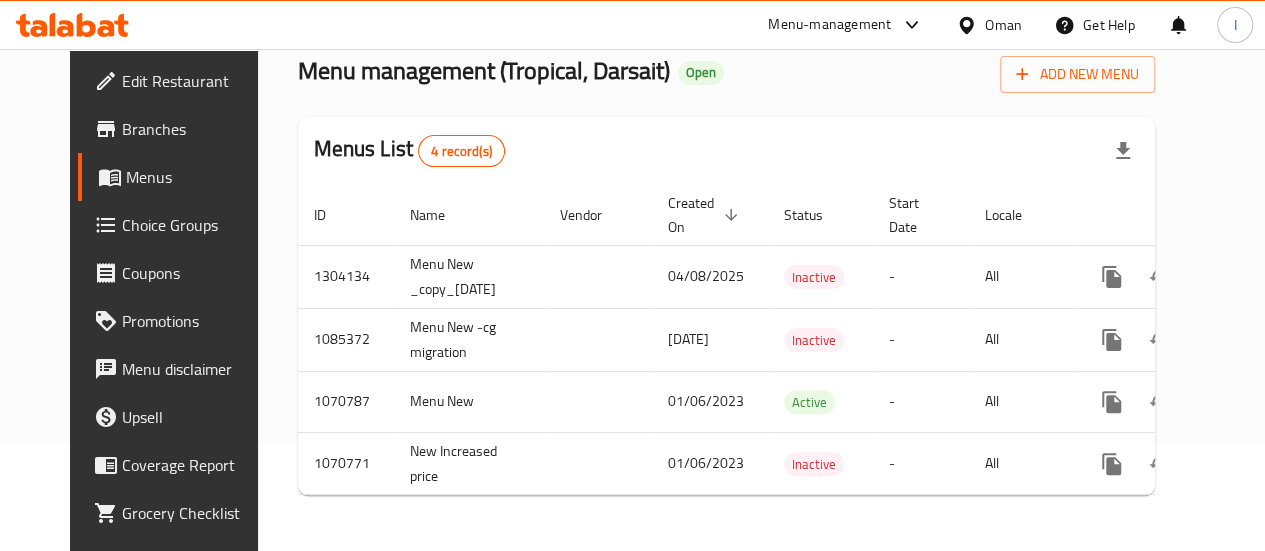 scroll, scrollTop: 119, scrollLeft: 0, axis: vertical 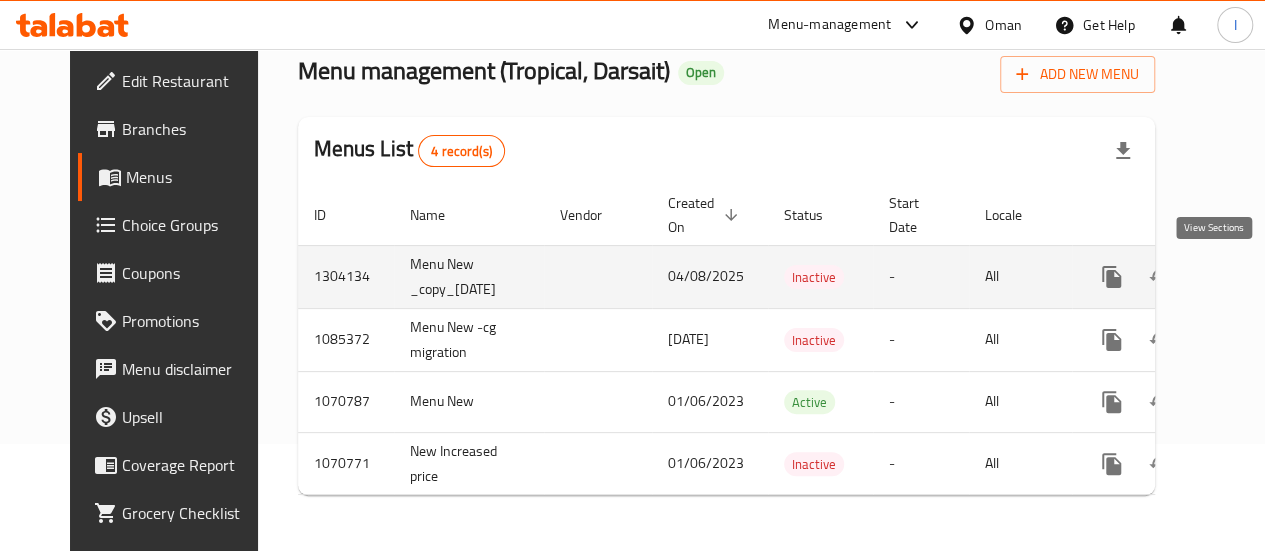 click 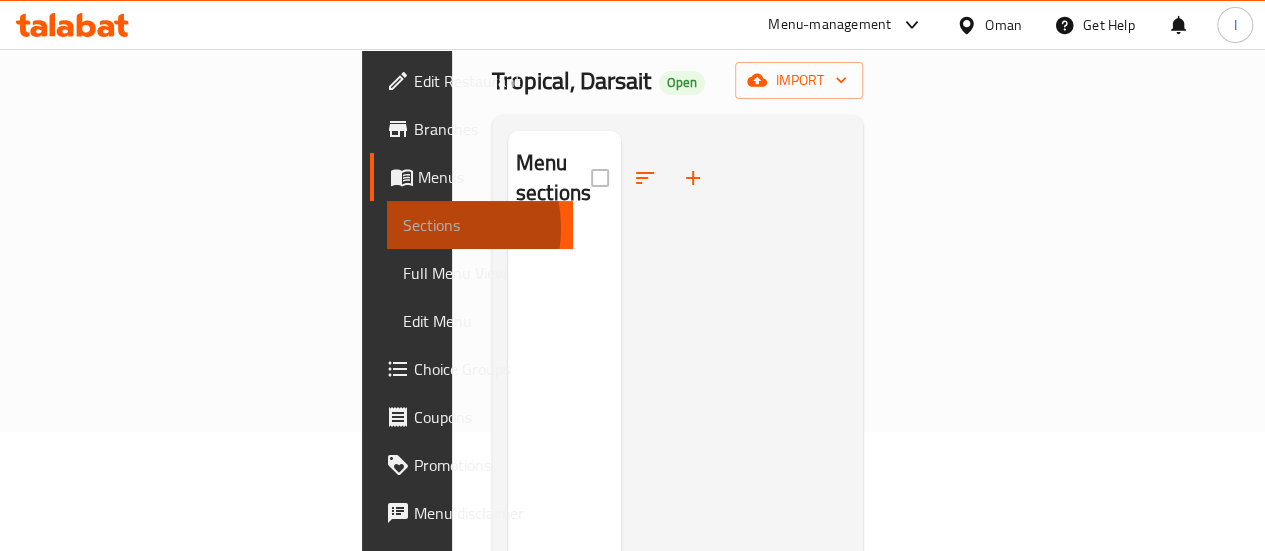 click on "Sections" at bounding box center (480, 225) 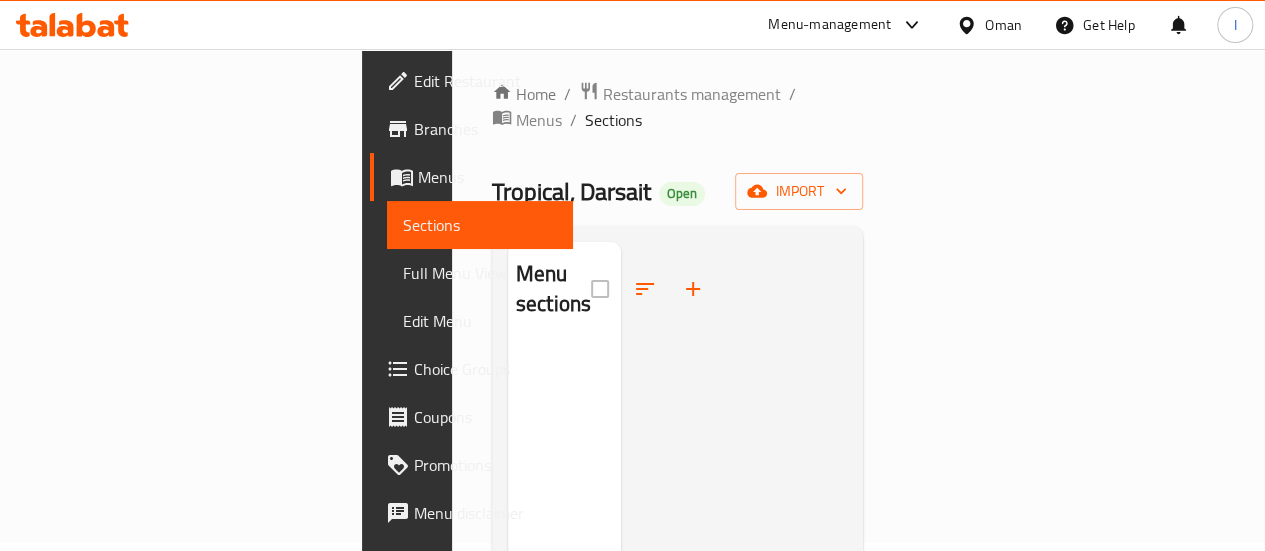 scroll, scrollTop: 1, scrollLeft: 0, axis: vertical 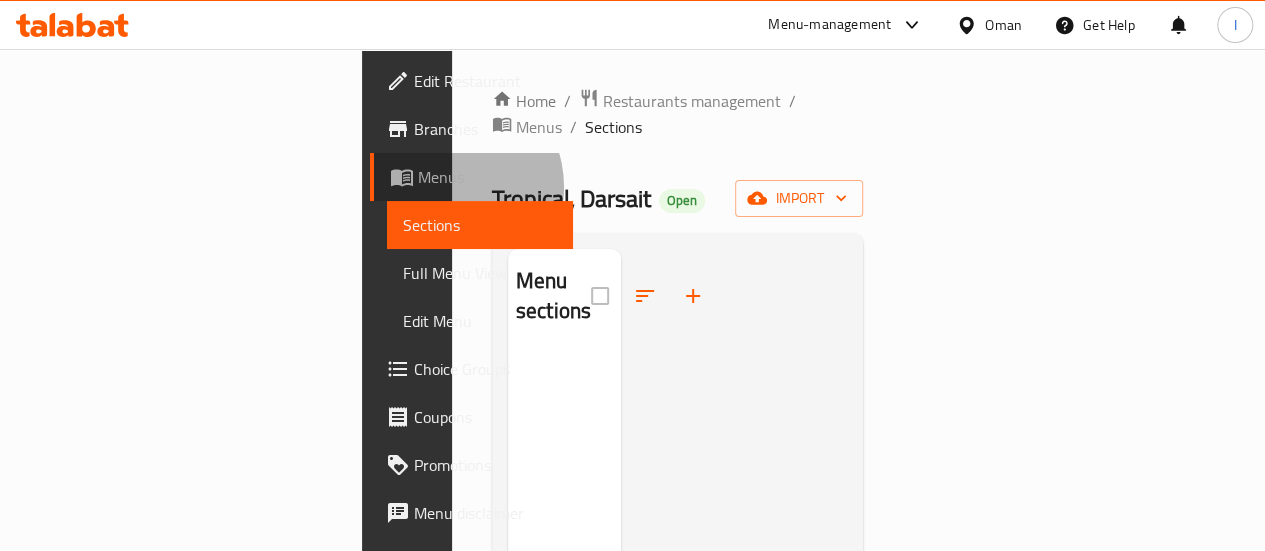 click on "Menus" at bounding box center [487, 177] 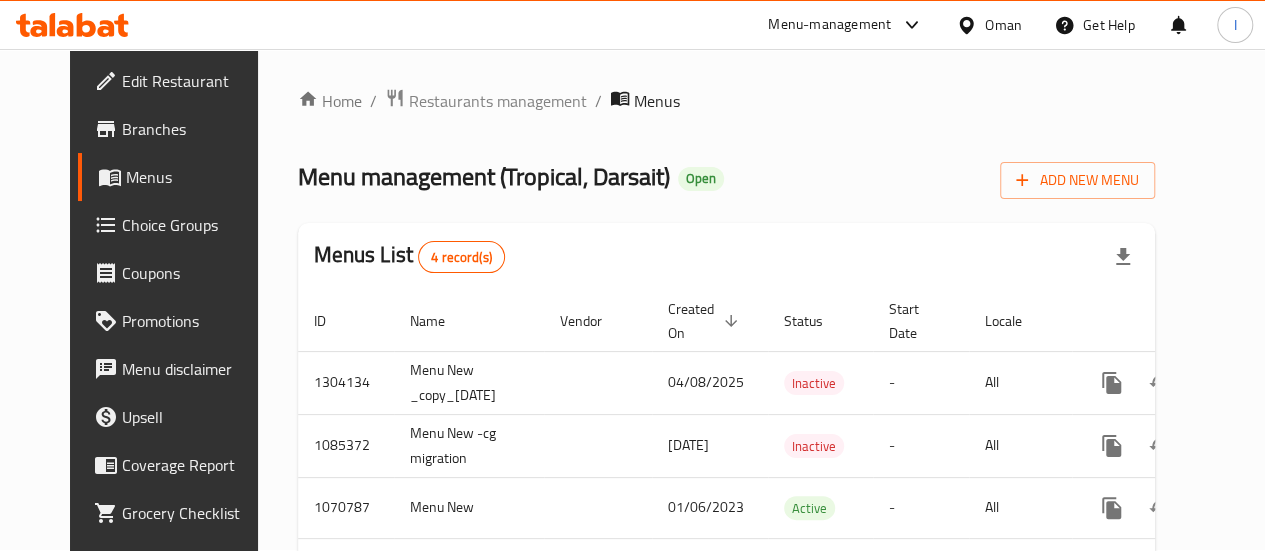 click 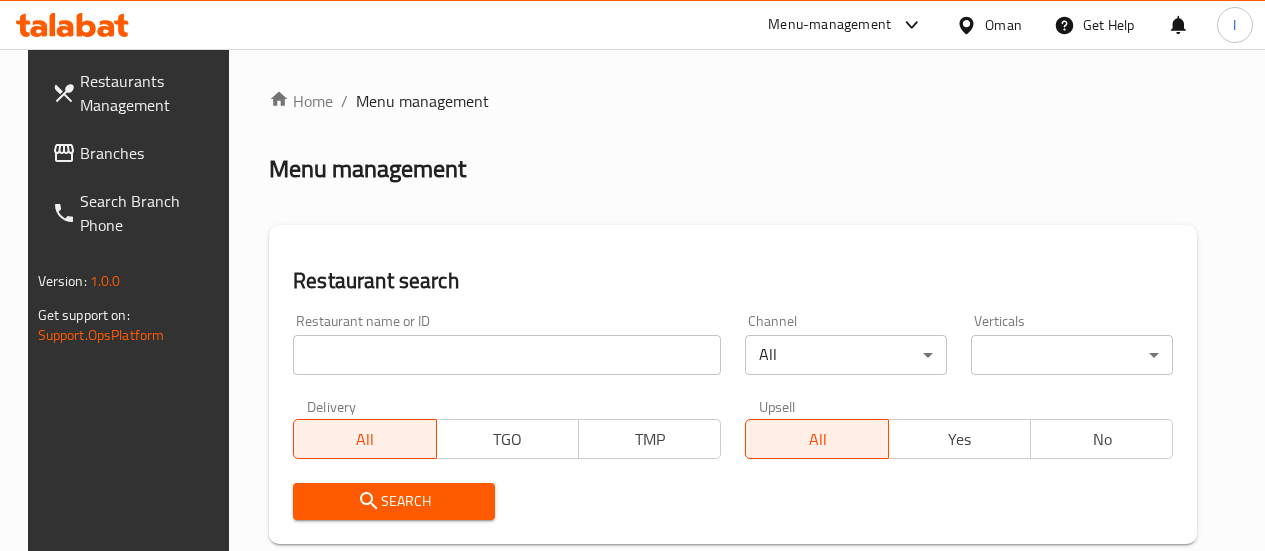 scroll, scrollTop: 1, scrollLeft: 0, axis: vertical 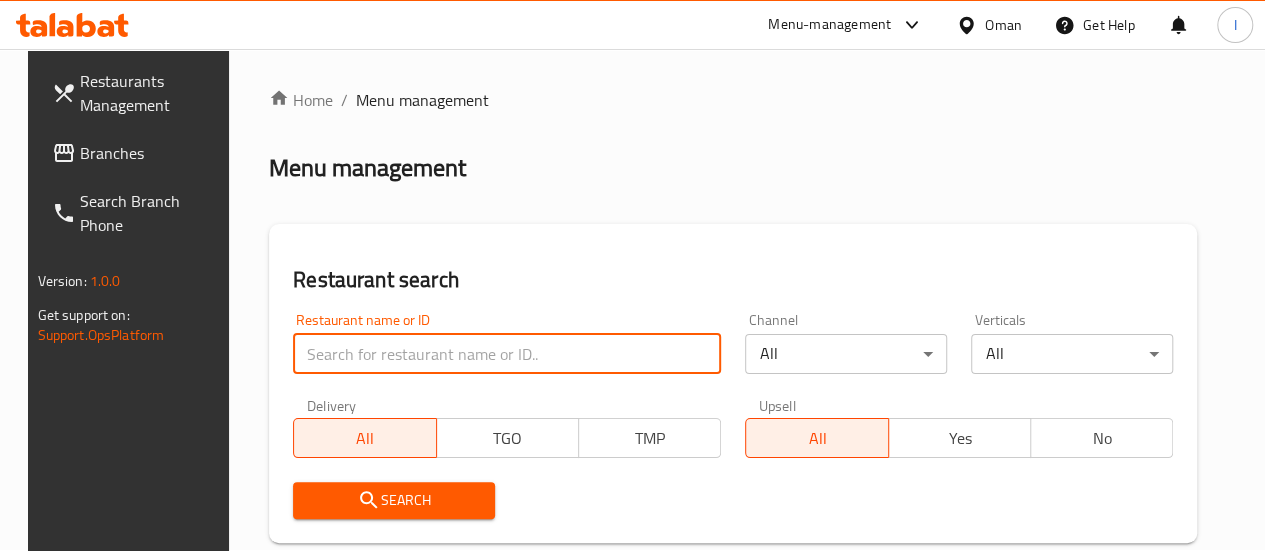 click at bounding box center [507, 354] 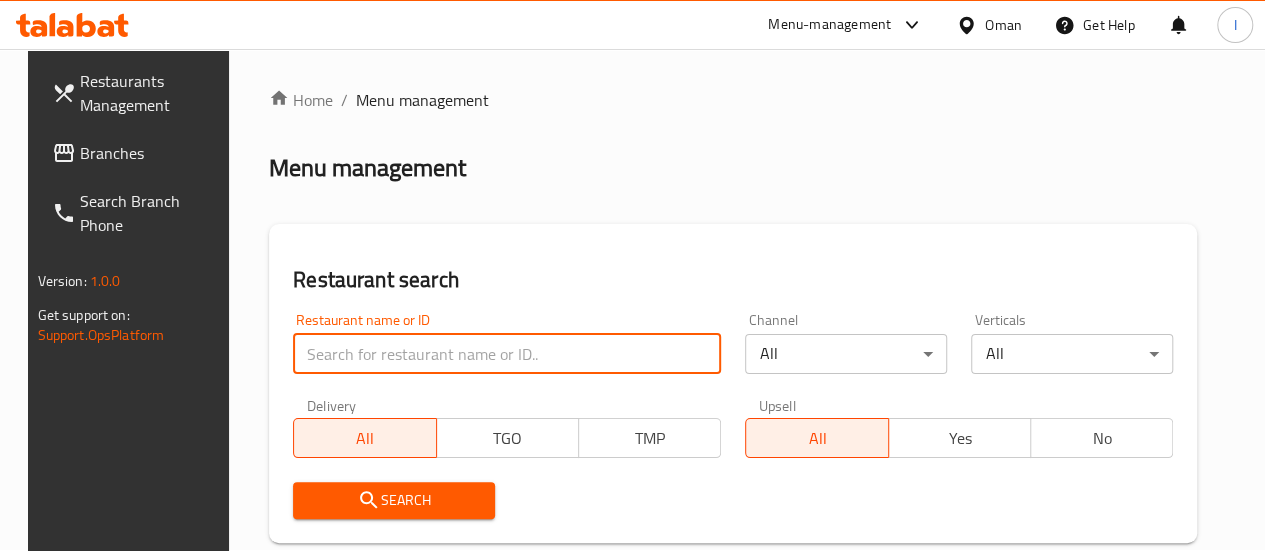 type on "tropical" 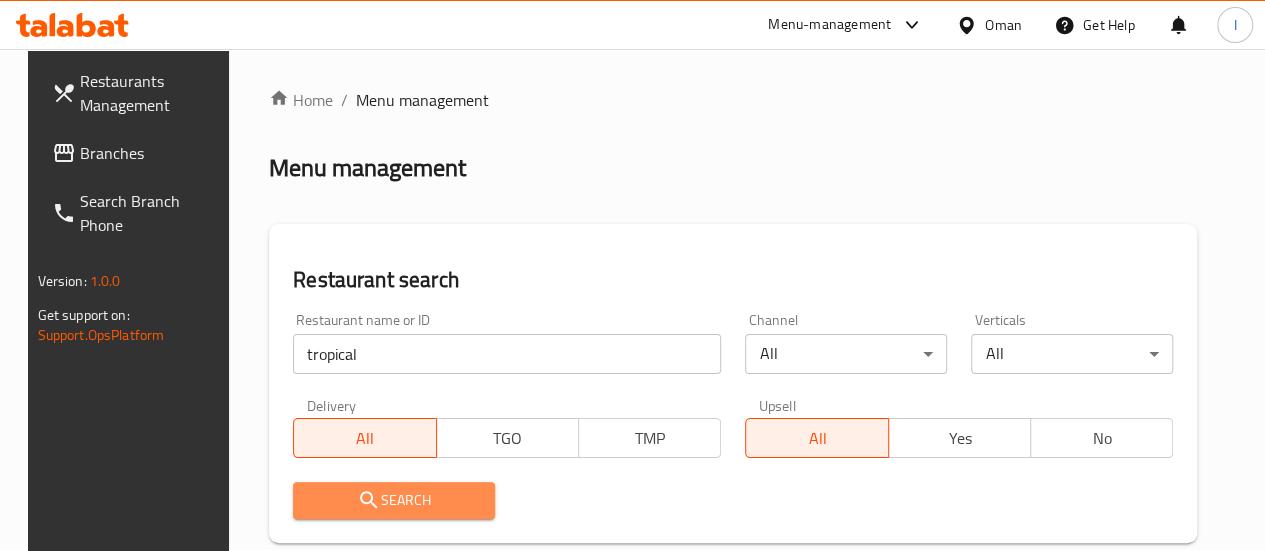 click on "Search" at bounding box center (394, 500) 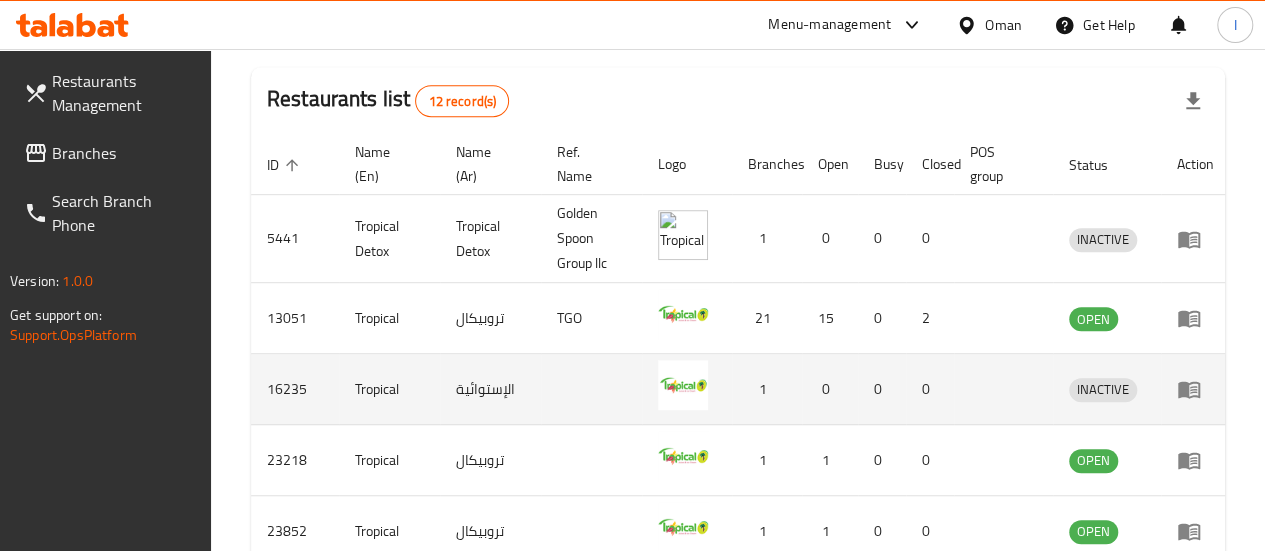 scroll, scrollTop: 503, scrollLeft: 0, axis: vertical 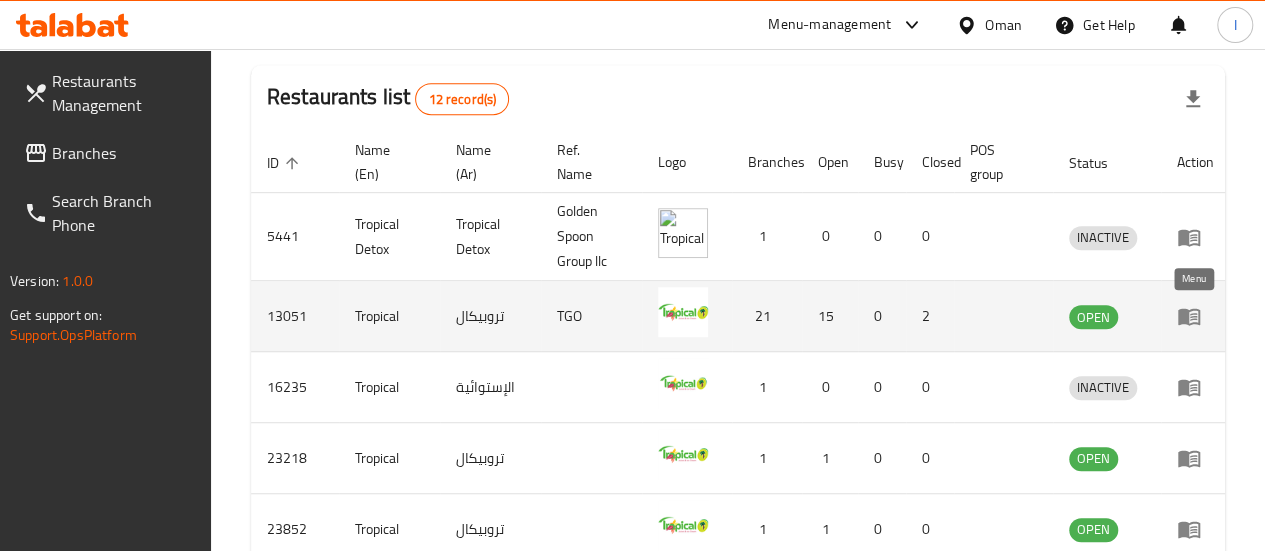 click 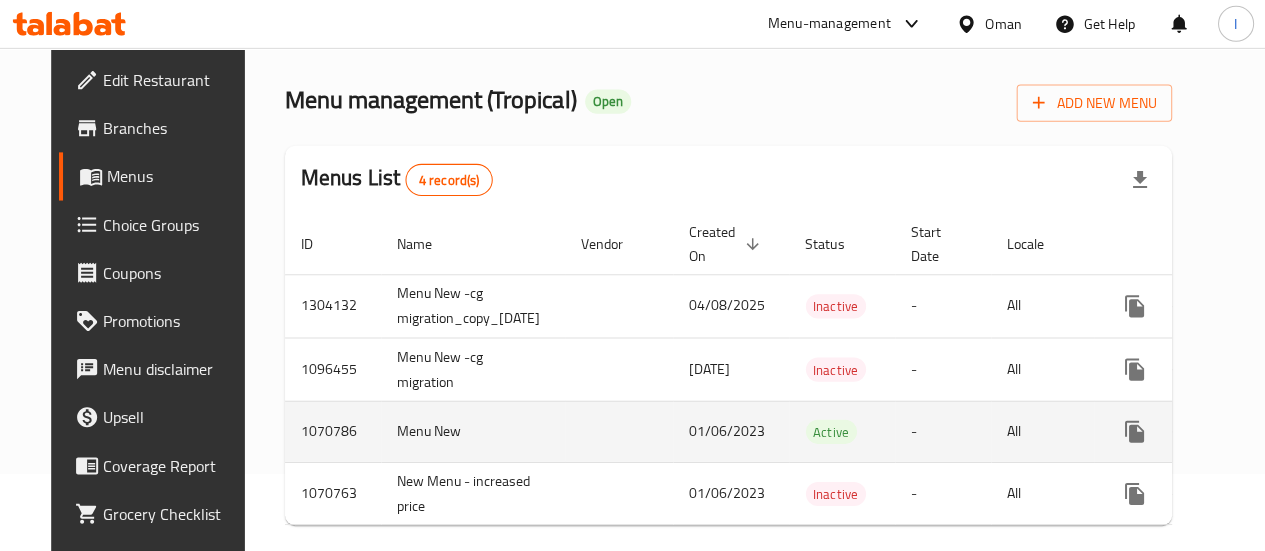 scroll, scrollTop: 78, scrollLeft: 0, axis: vertical 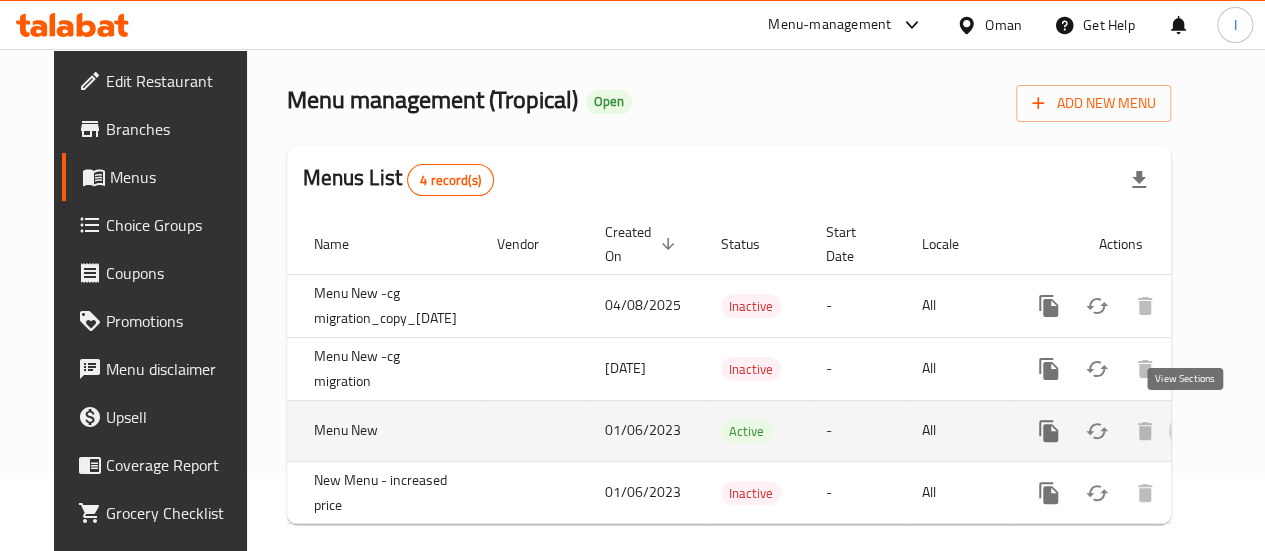 click 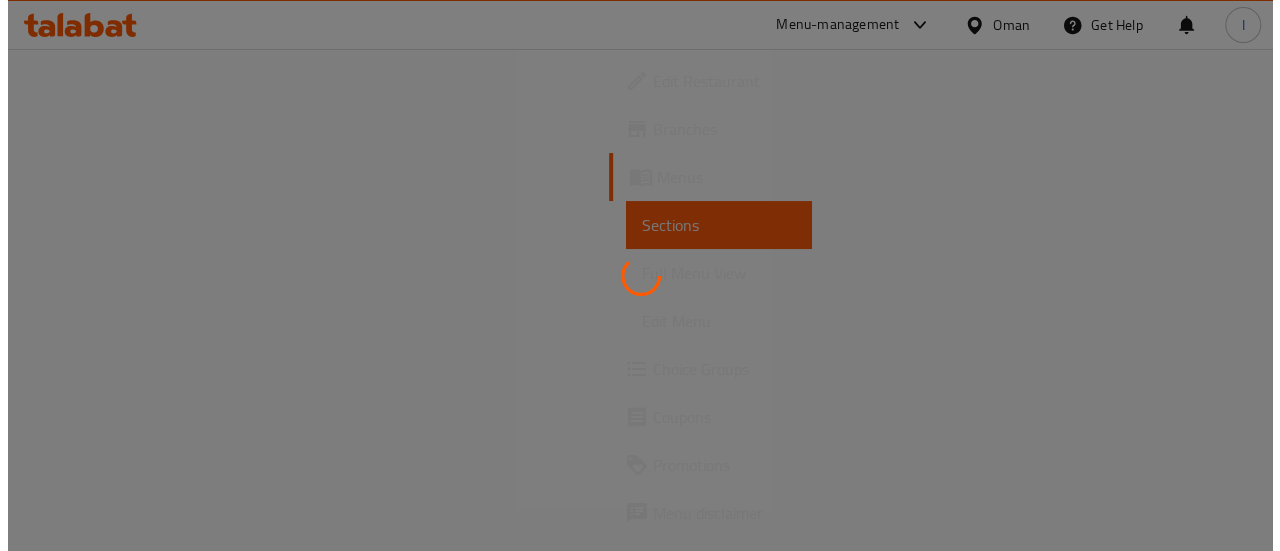 scroll, scrollTop: 0, scrollLeft: 0, axis: both 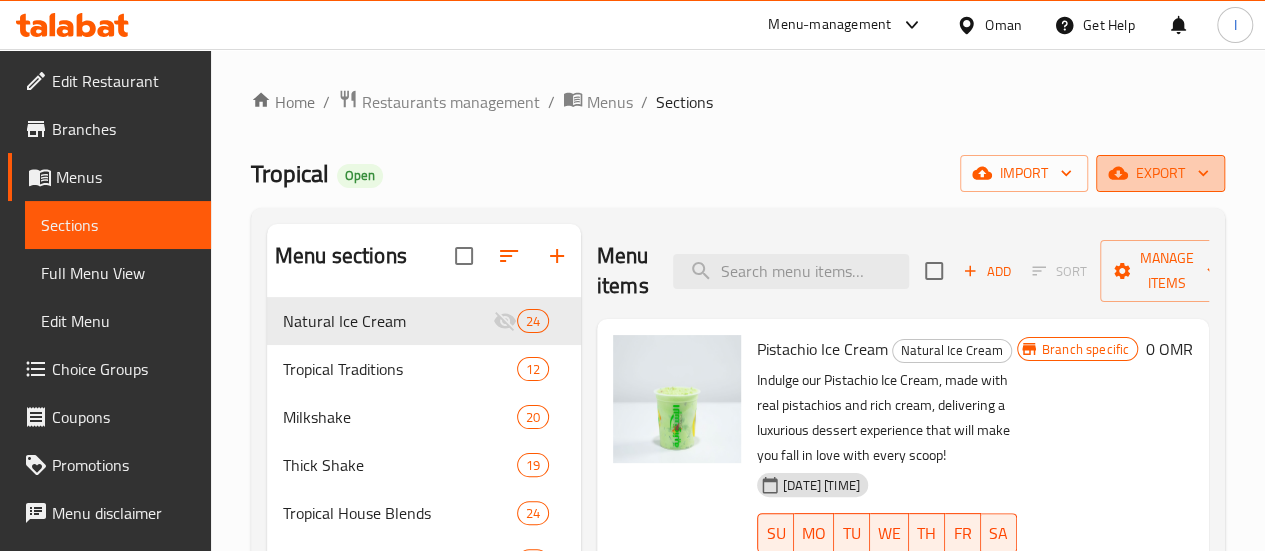click on "export" at bounding box center (1160, 173) 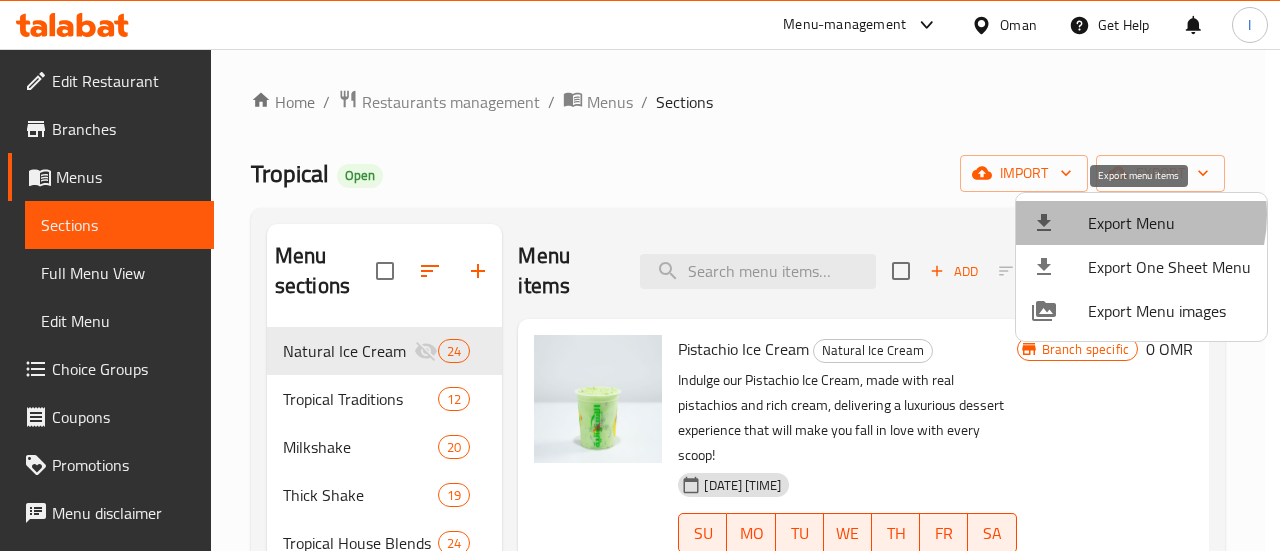 click on "Export Menu" at bounding box center [1169, 223] 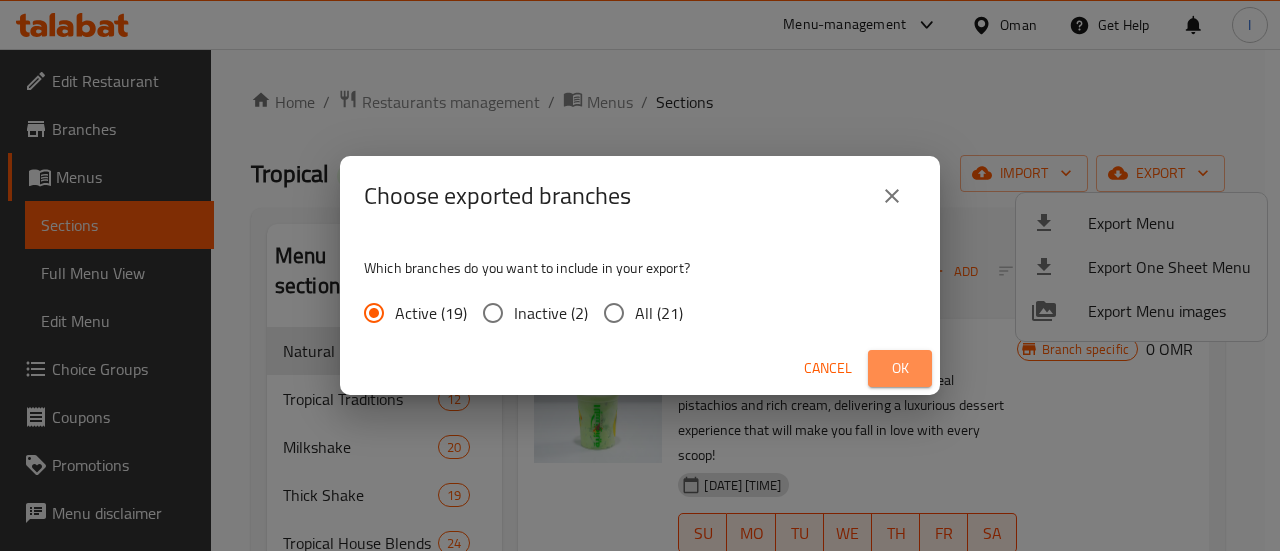 click on "Ok" at bounding box center [900, 368] 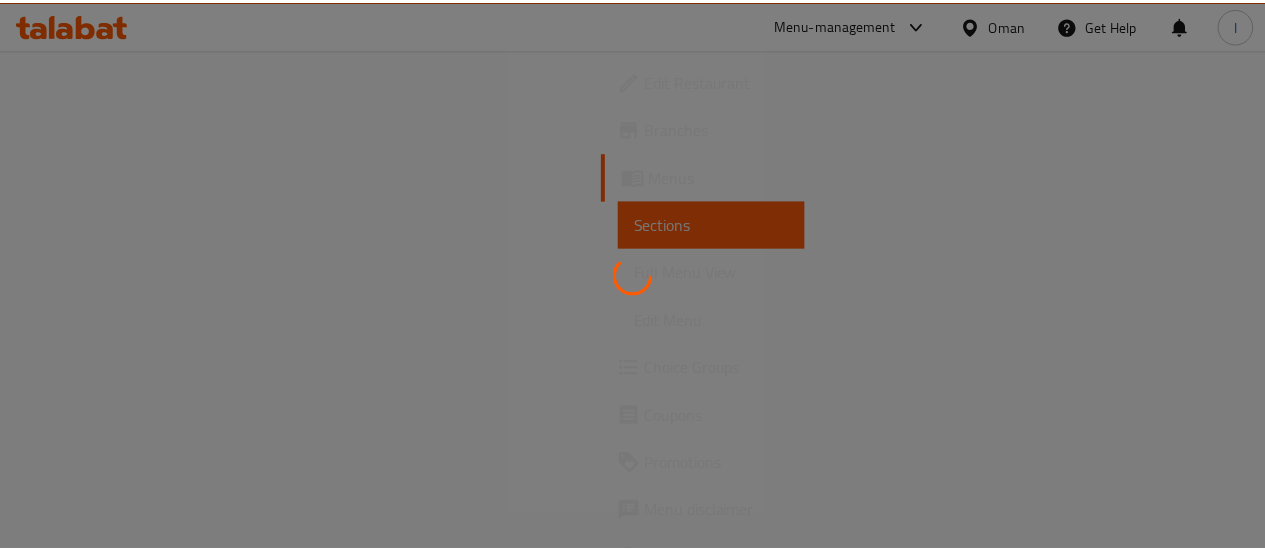 scroll, scrollTop: 0, scrollLeft: 0, axis: both 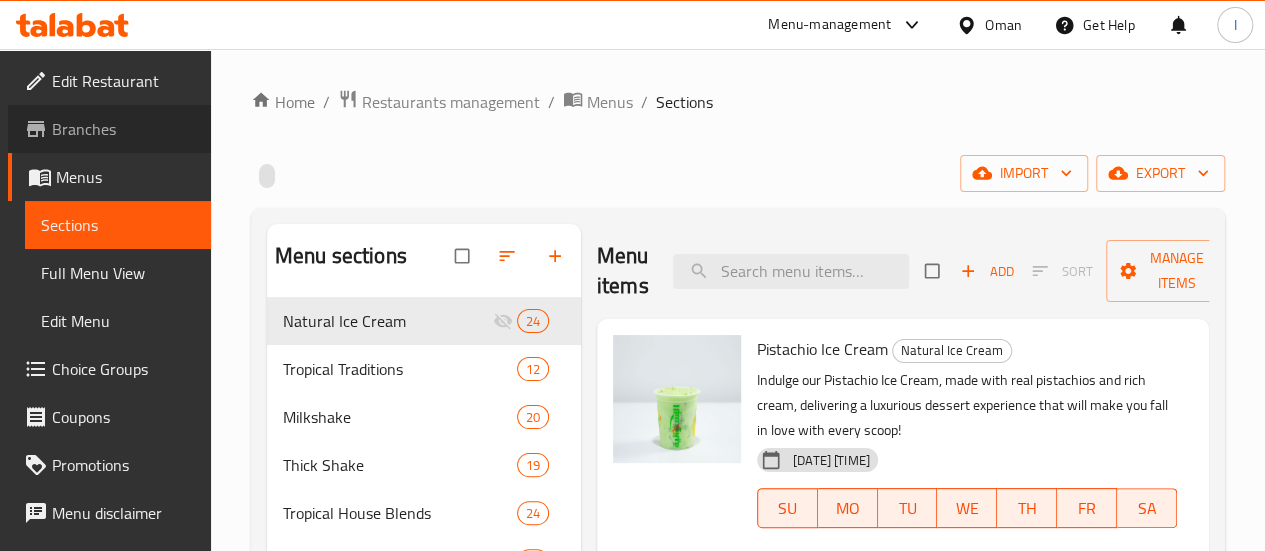 click on "Branches" at bounding box center (123, 129) 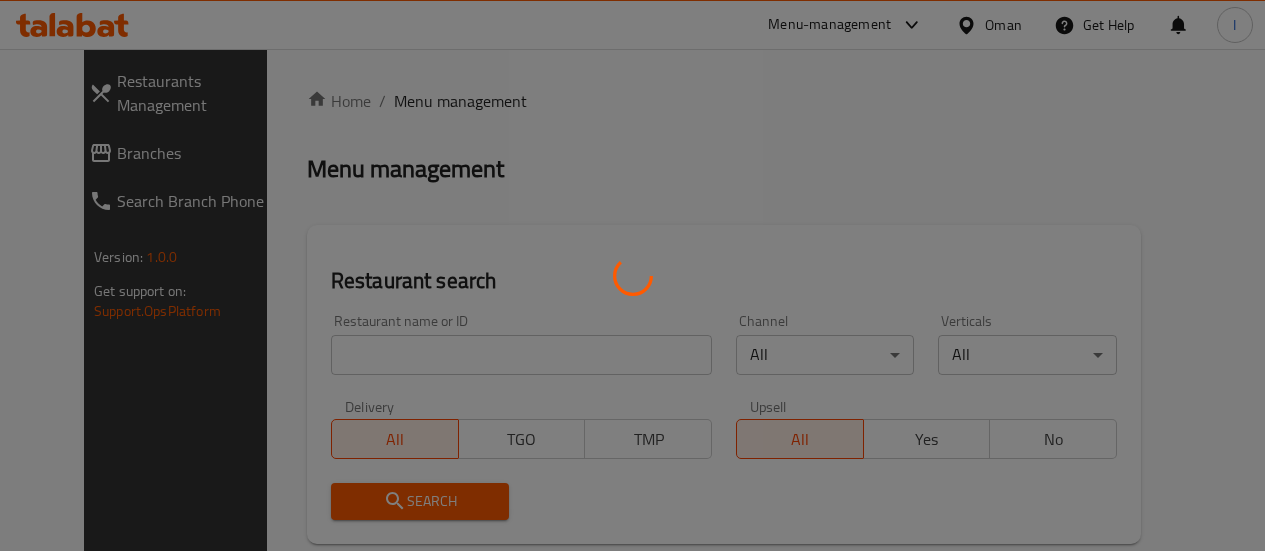 scroll, scrollTop: 0, scrollLeft: 0, axis: both 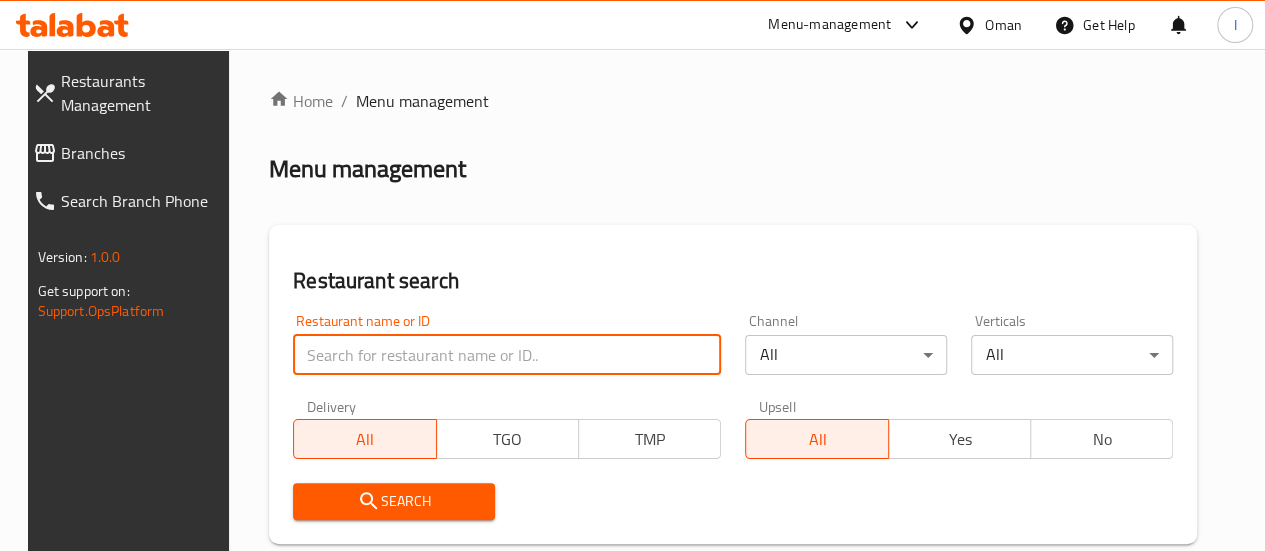 click at bounding box center (507, 355) 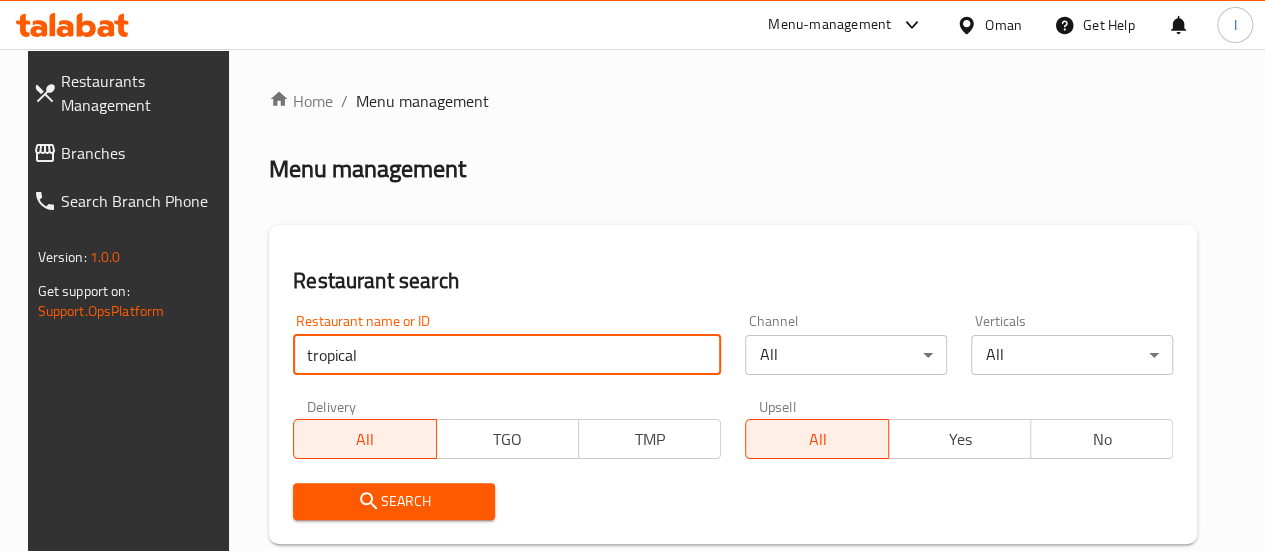 type on "tropical" 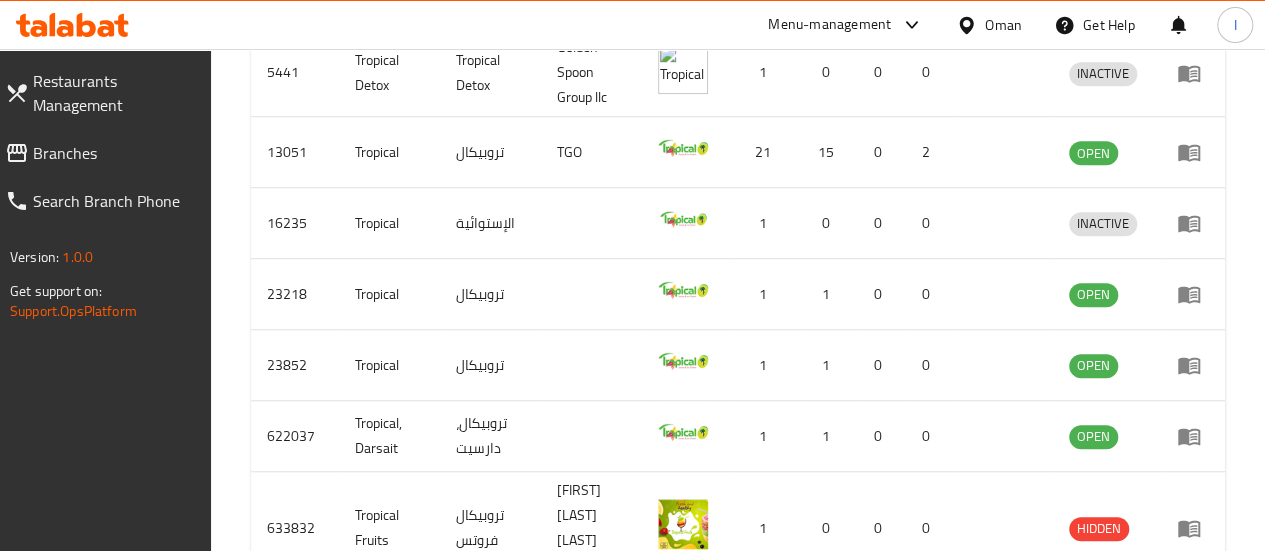 scroll, scrollTop: 735, scrollLeft: 0, axis: vertical 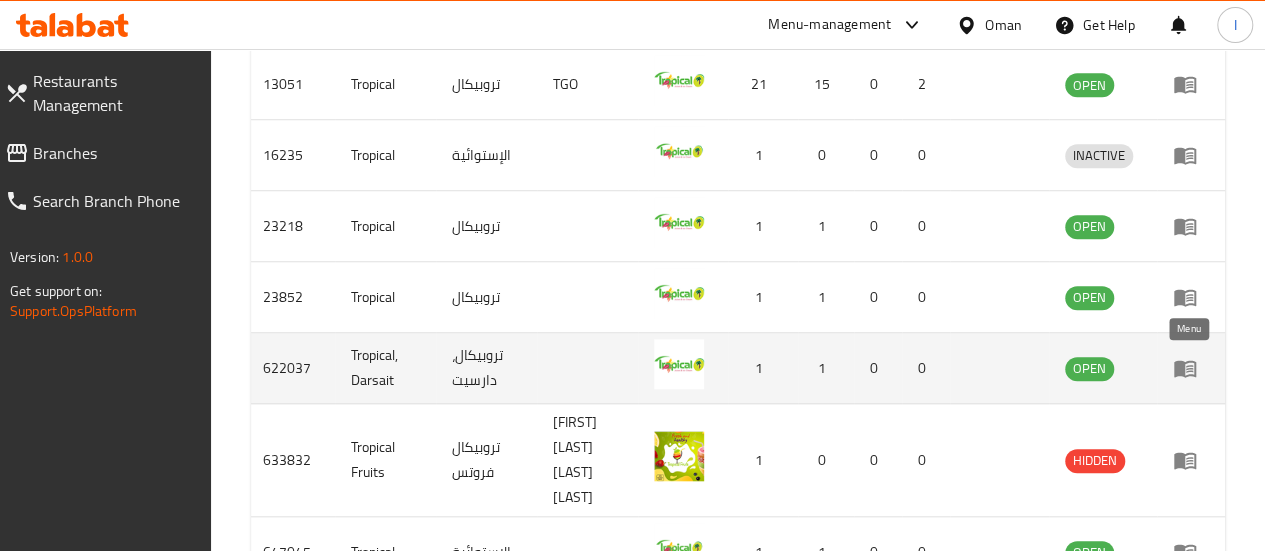 click 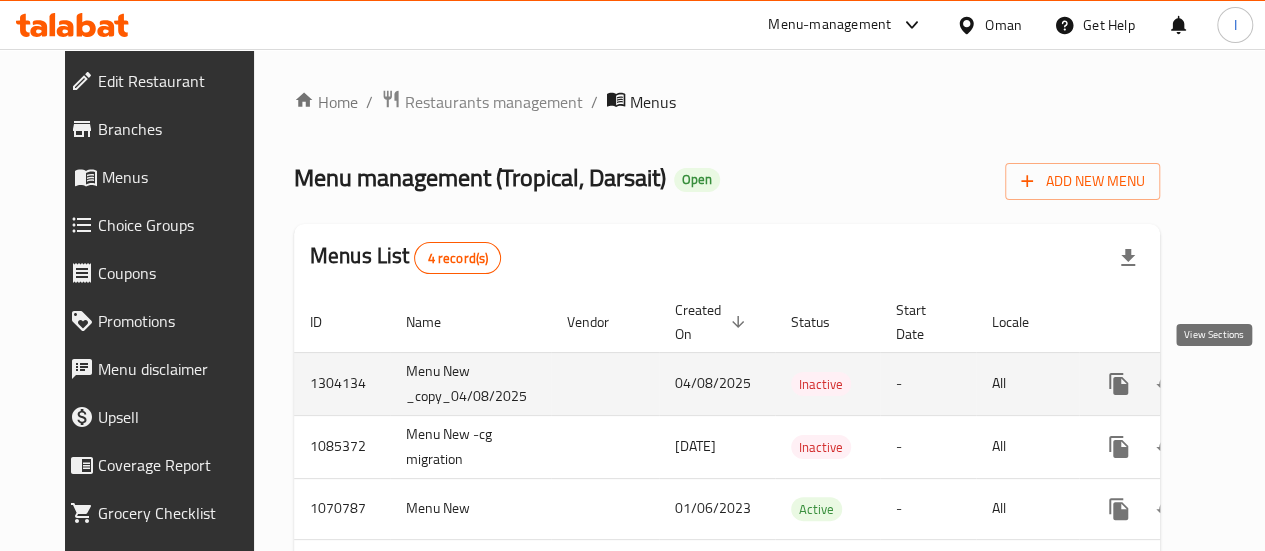 click 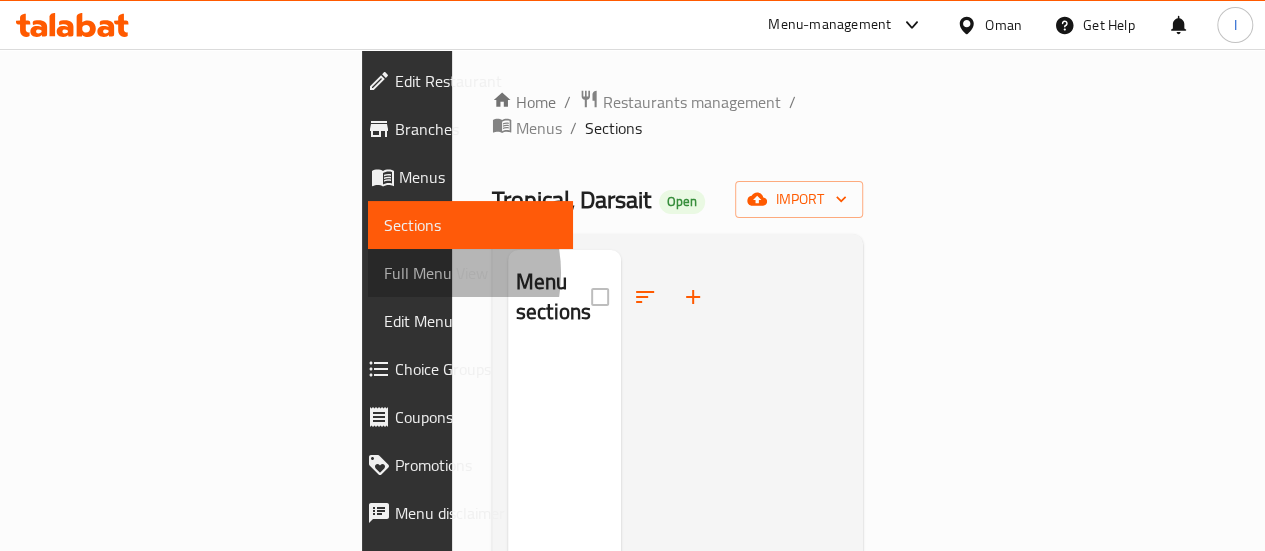 click on "Full Menu View" at bounding box center [470, 273] 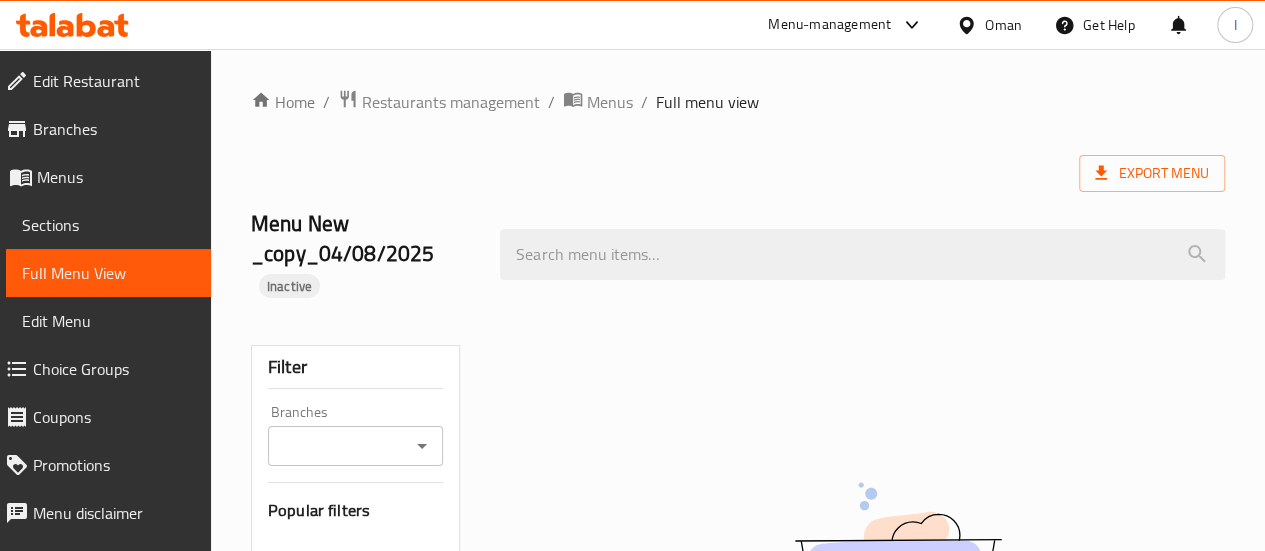 click on "Sections" at bounding box center [108, 225] 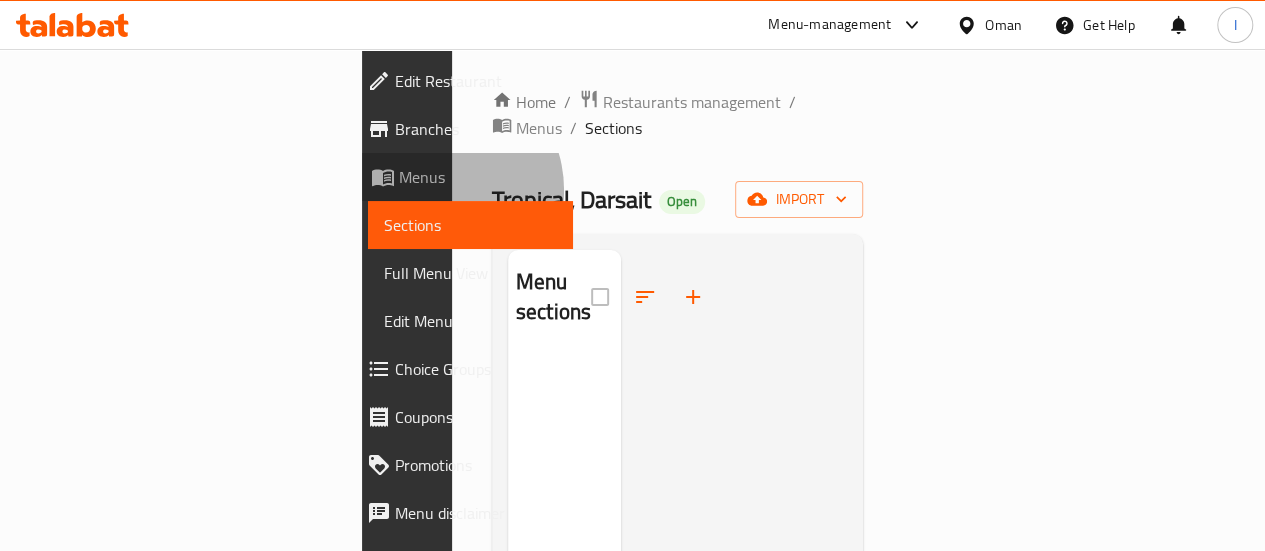 click on "Menus" at bounding box center [478, 177] 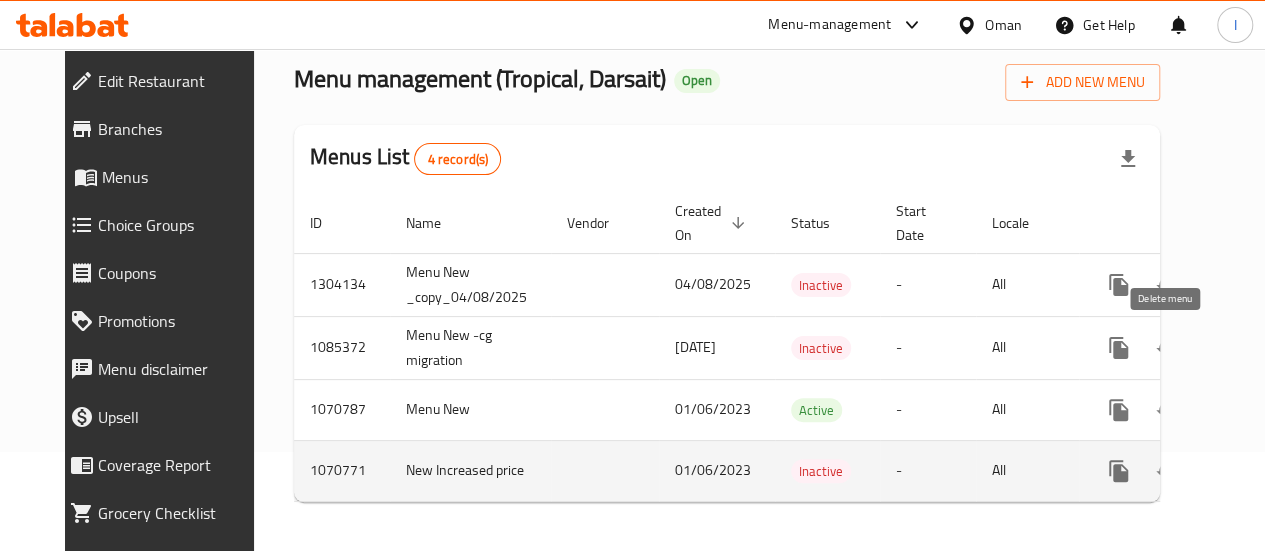 scroll, scrollTop: 0, scrollLeft: 0, axis: both 